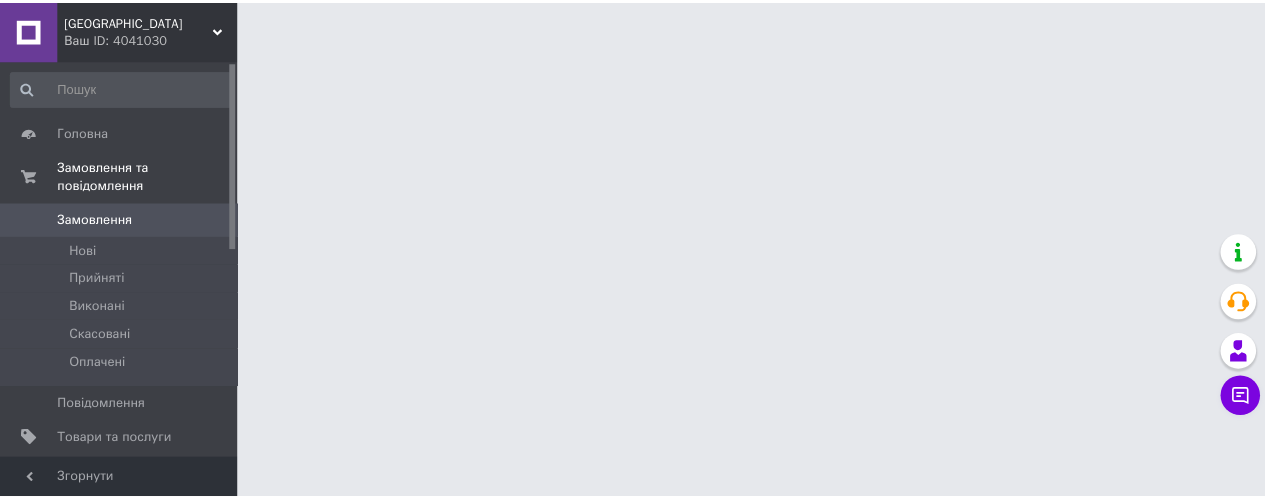 scroll, scrollTop: 0, scrollLeft: 0, axis: both 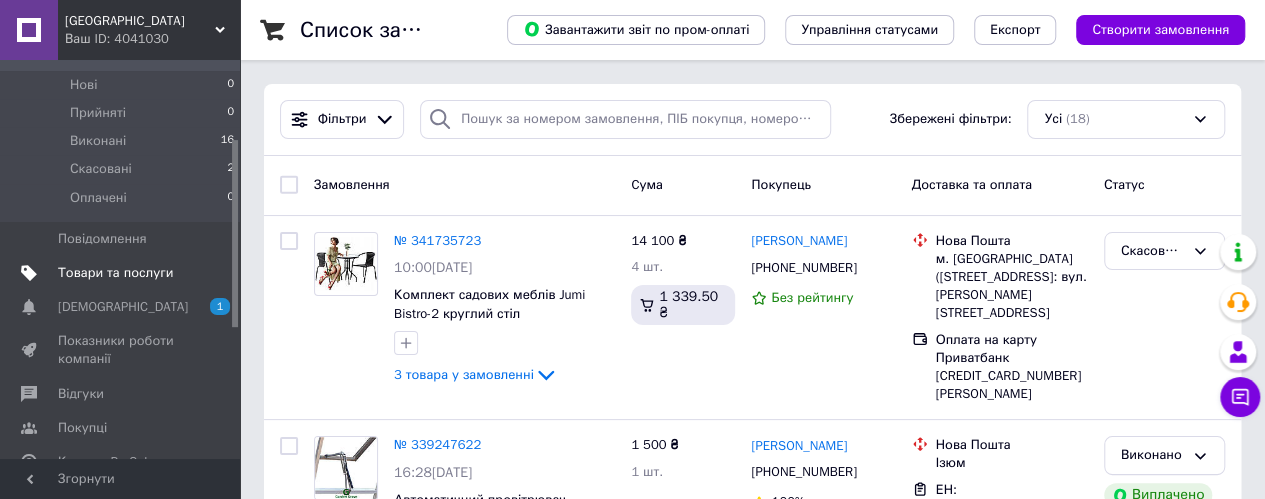 click on "Товари та послуги" at bounding box center [115, 273] 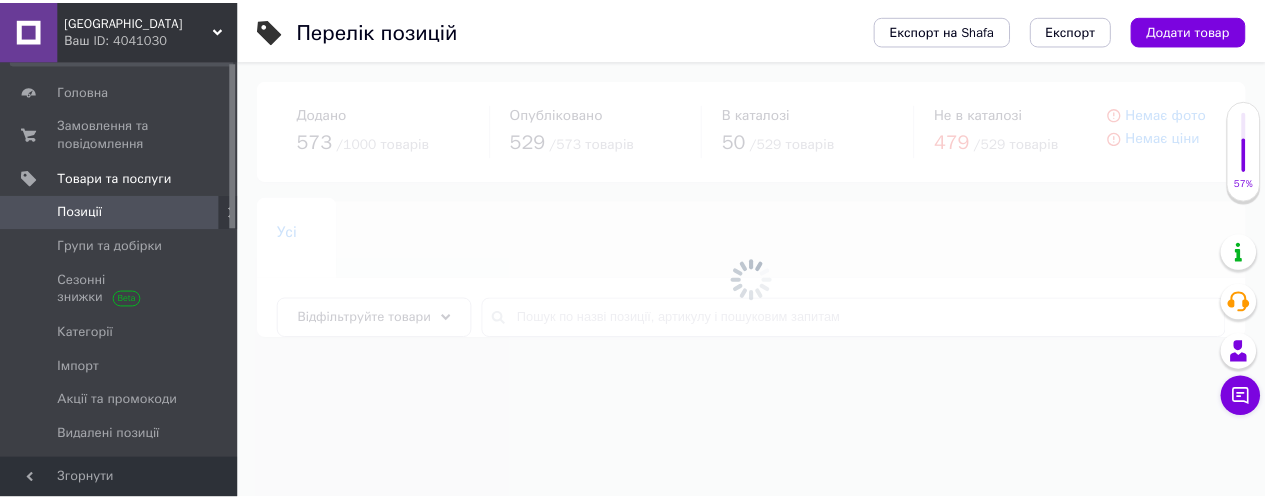 scroll, scrollTop: 0, scrollLeft: 0, axis: both 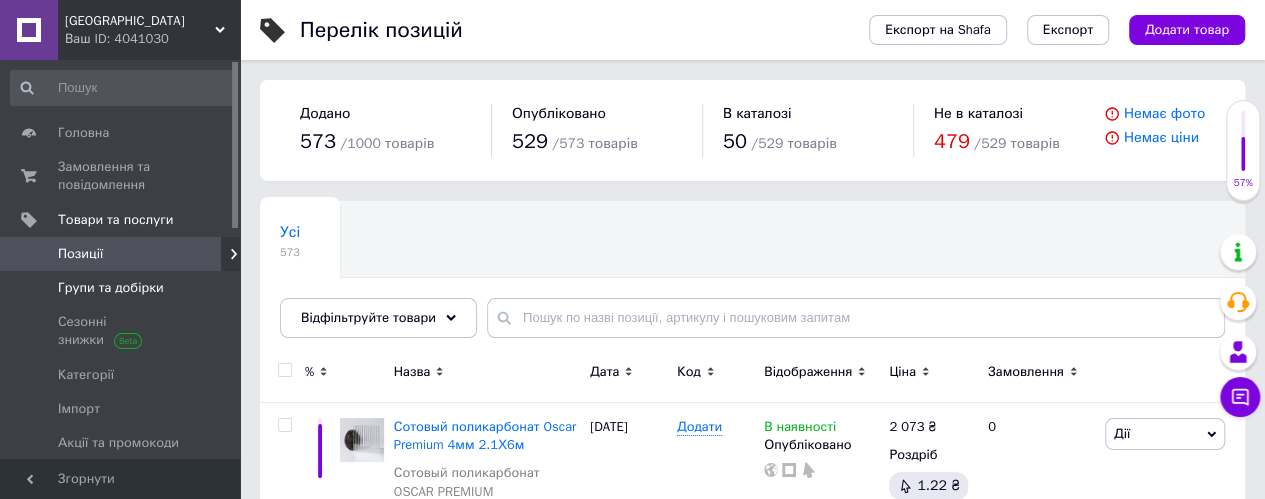click on "Групи та добірки" at bounding box center (111, 288) 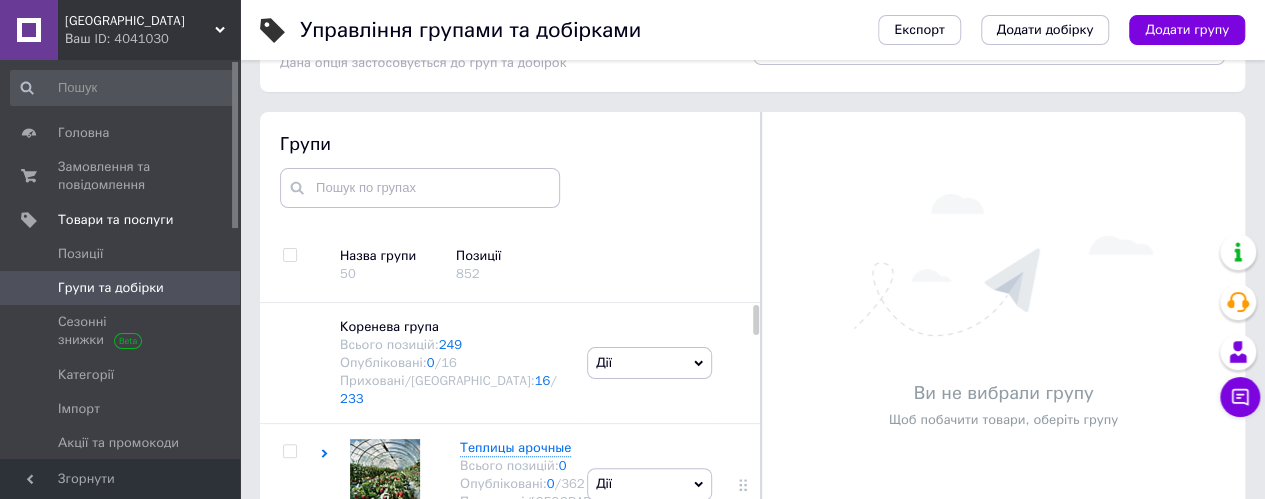 scroll, scrollTop: 113, scrollLeft: 0, axis: vertical 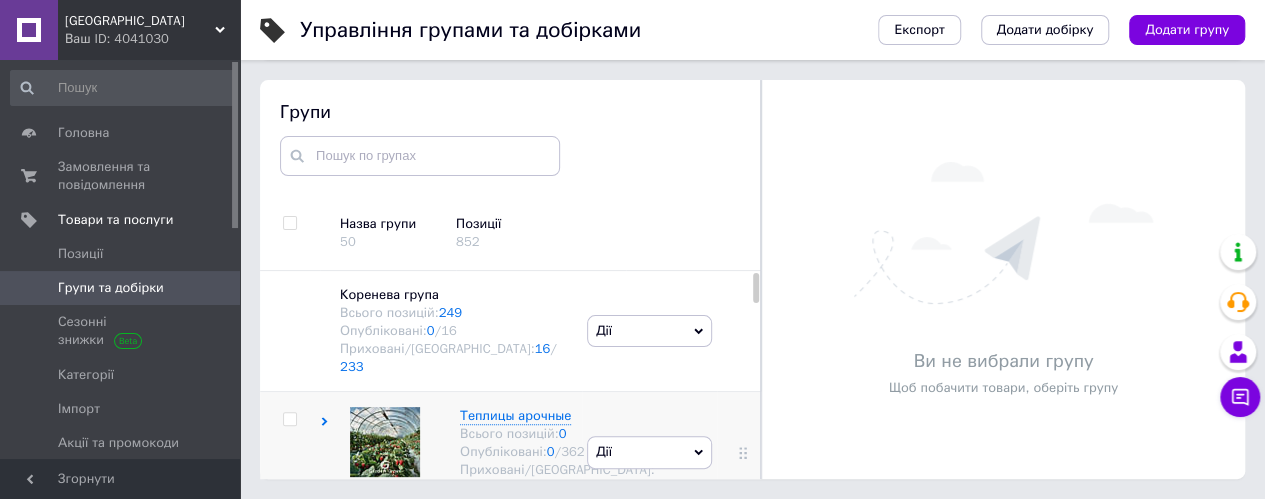 click 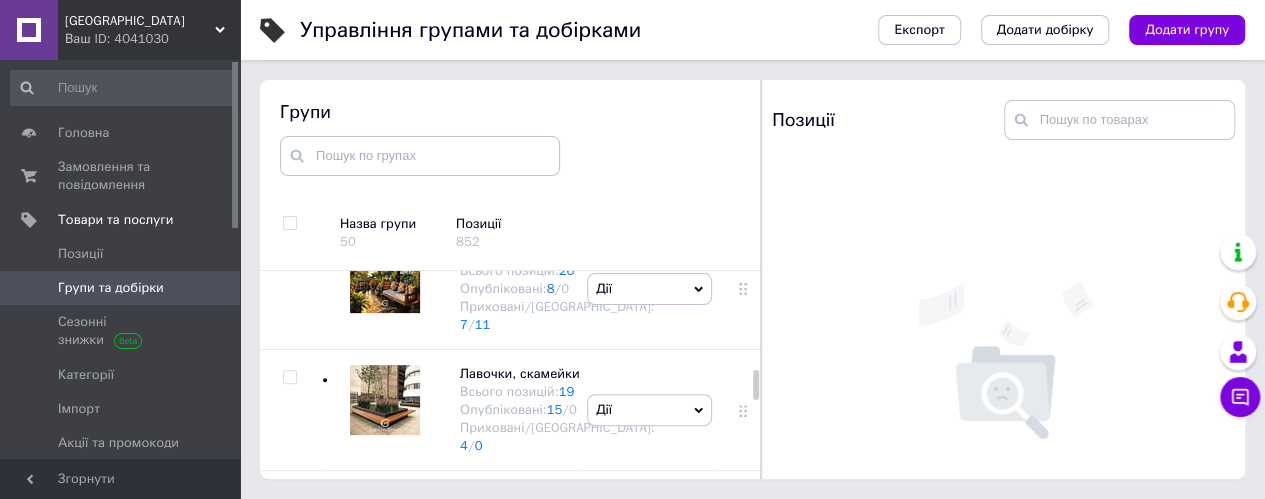 scroll, scrollTop: 1945, scrollLeft: 0, axis: vertical 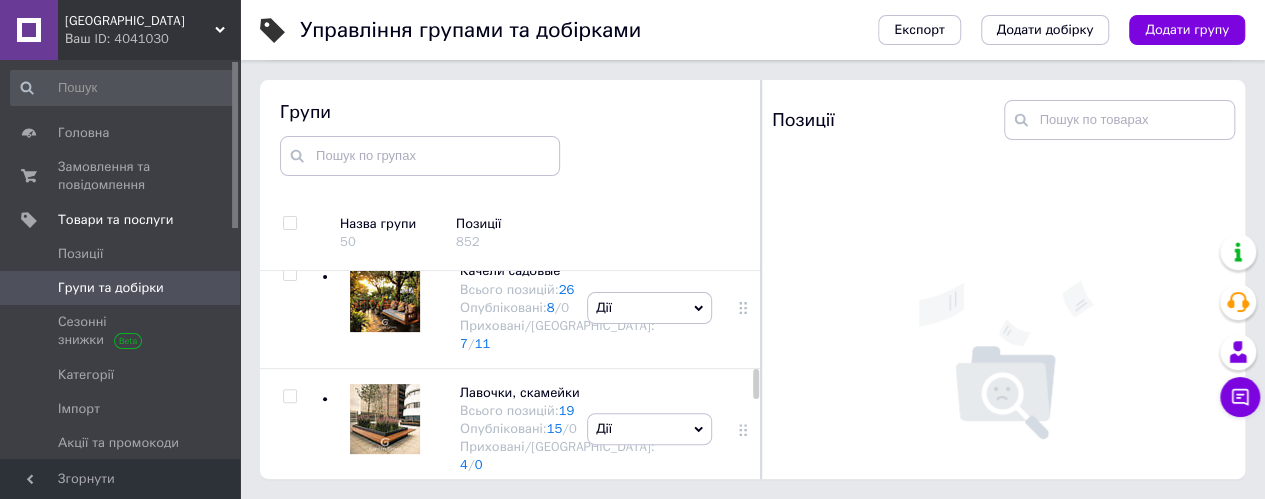 click 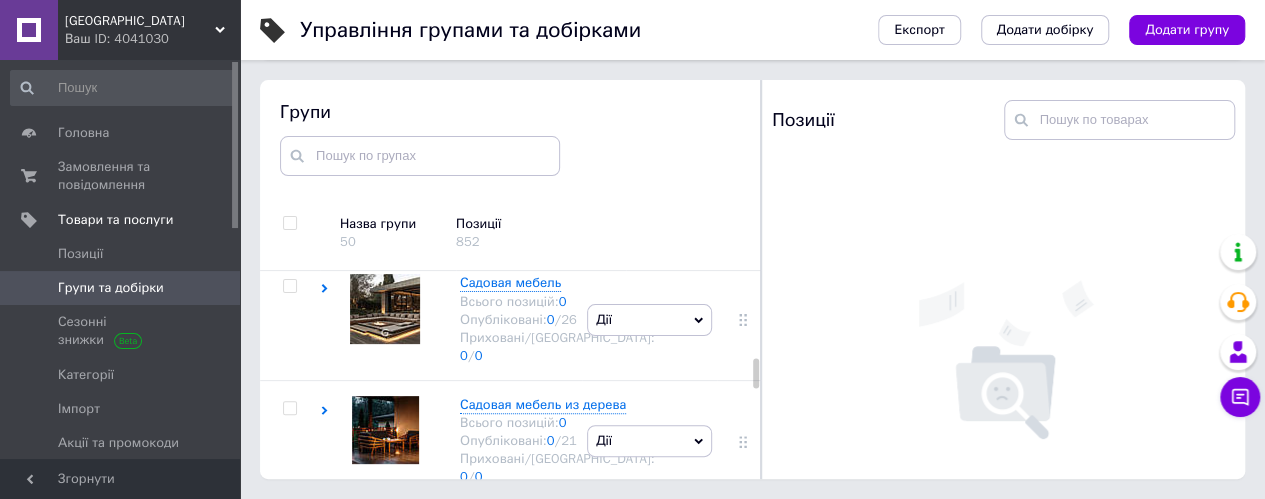 scroll, scrollTop: 1945, scrollLeft: 0, axis: vertical 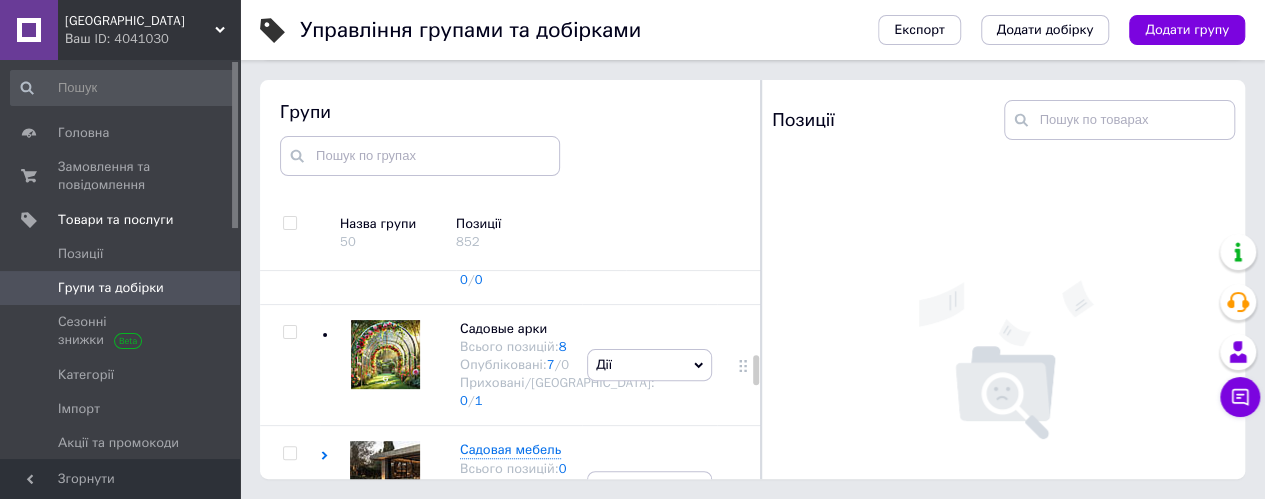 click on "Дії" at bounding box center [649, -178] 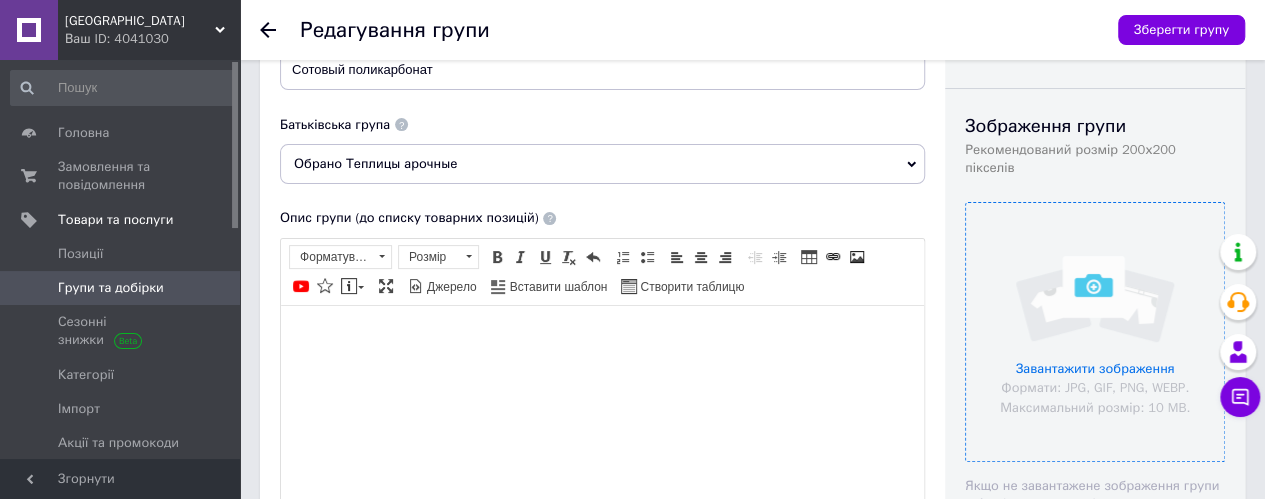 scroll, scrollTop: 166, scrollLeft: 0, axis: vertical 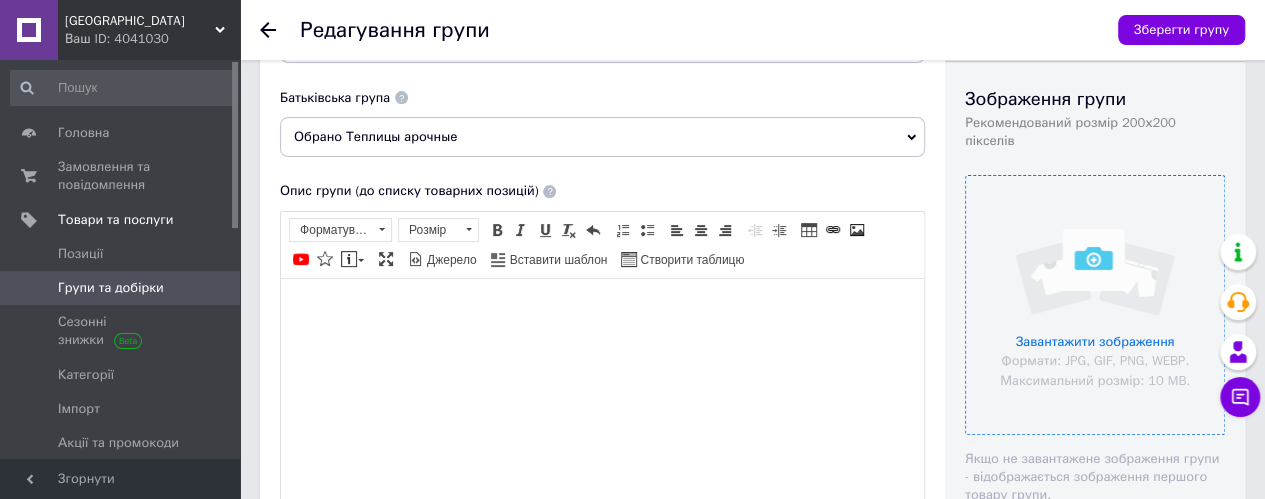 click at bounding box center (1095, 305) 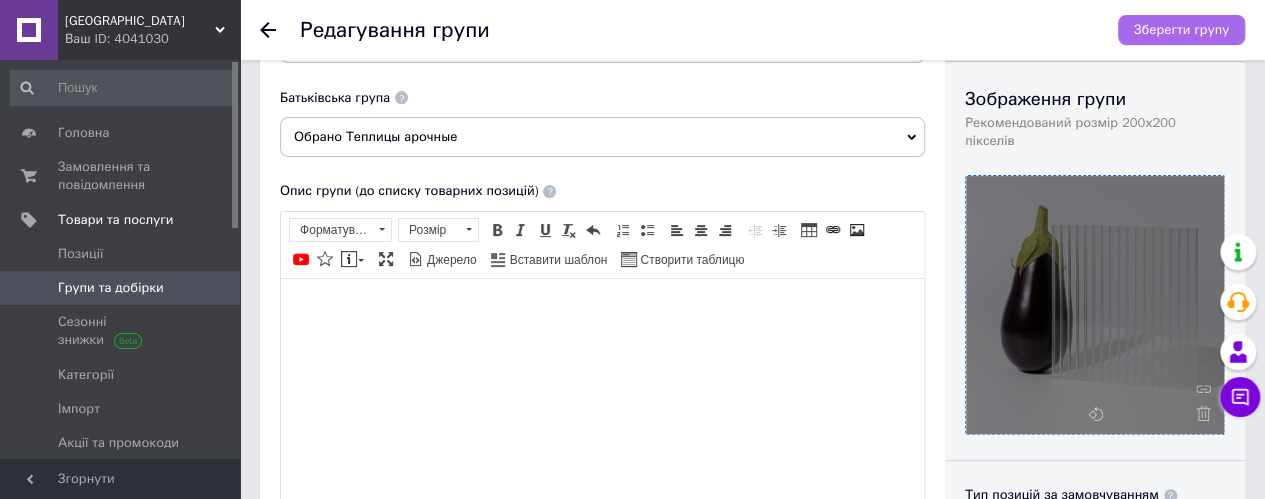 click on "Зберегти групу" at bounding box center (1181, 30) 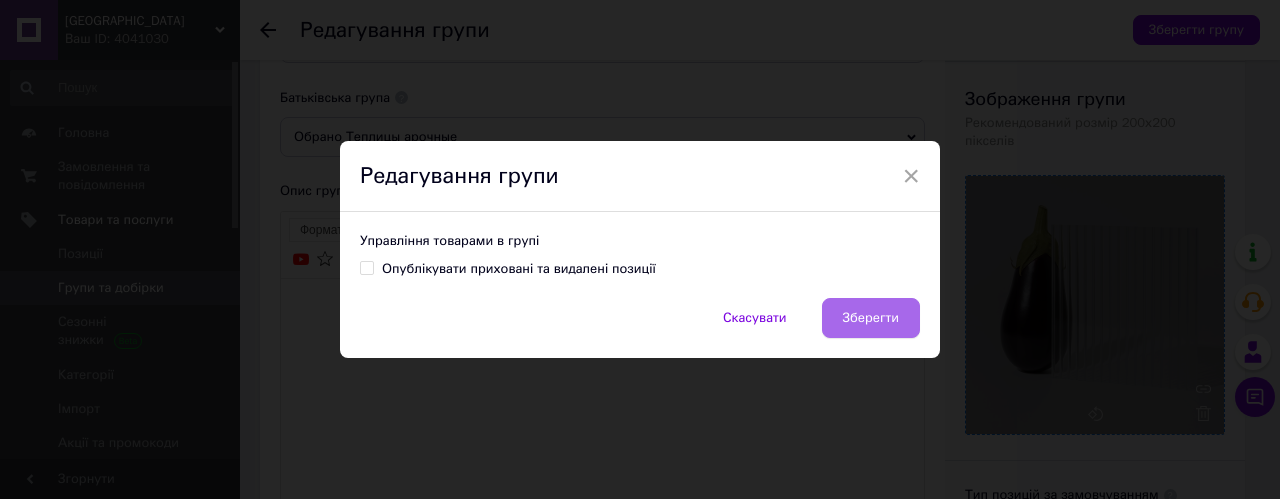 click on "Зберегти" at bounding box center [871, 318] 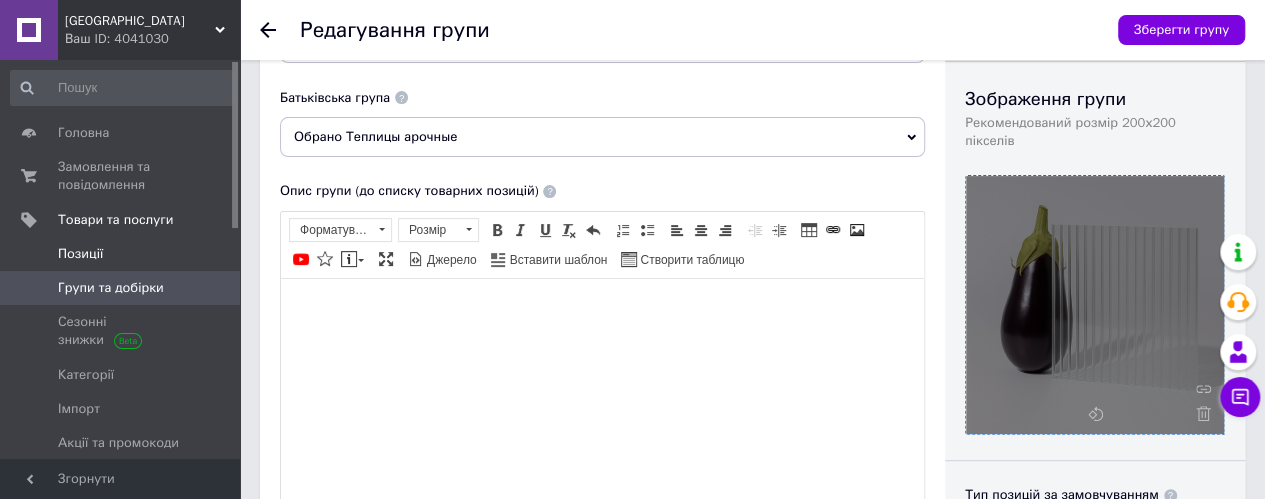 click on "Позиції" at bounding box center [80, 254] 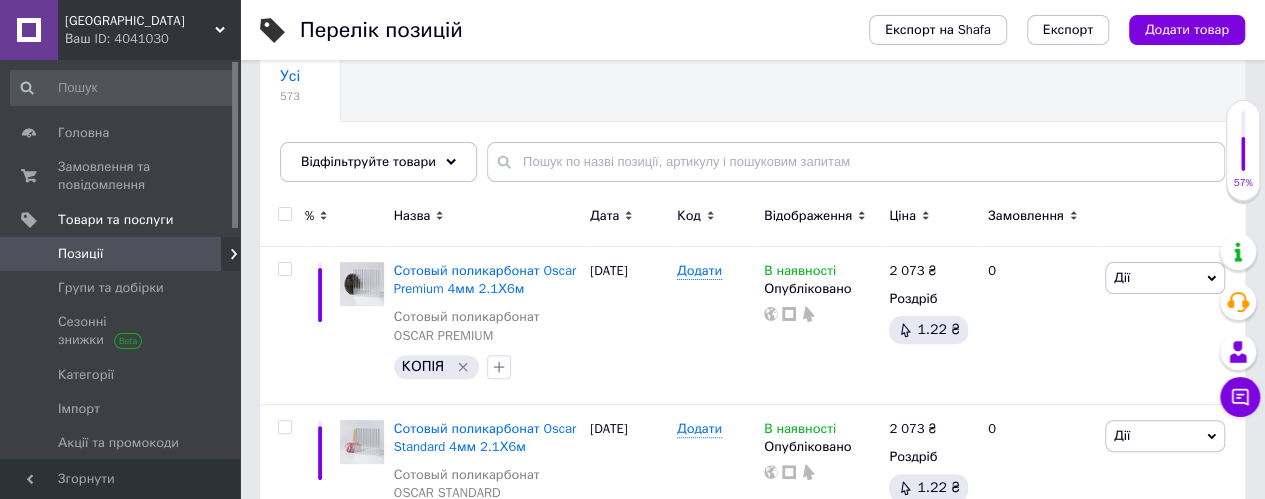 scroll, scrollTop: 166, scrollLeft: 0, axis: vertical 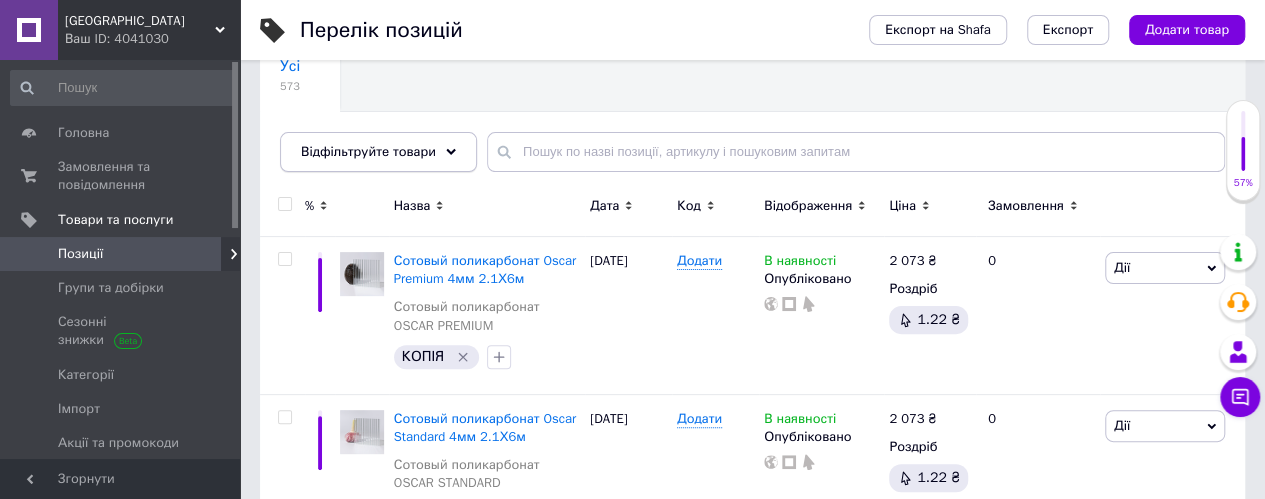 click 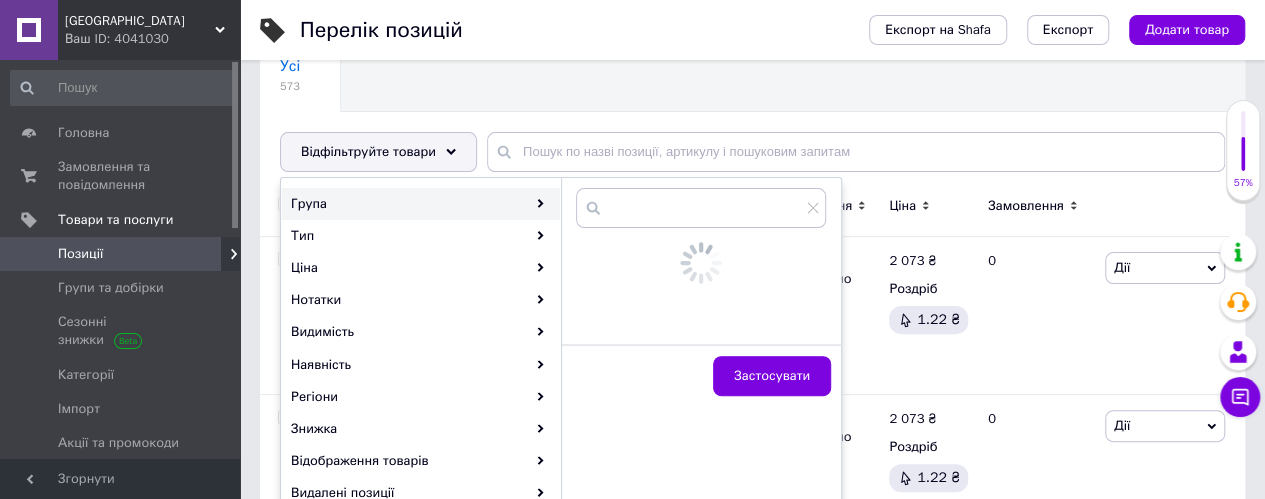 click on "Група" at bounding box center [421, 204] 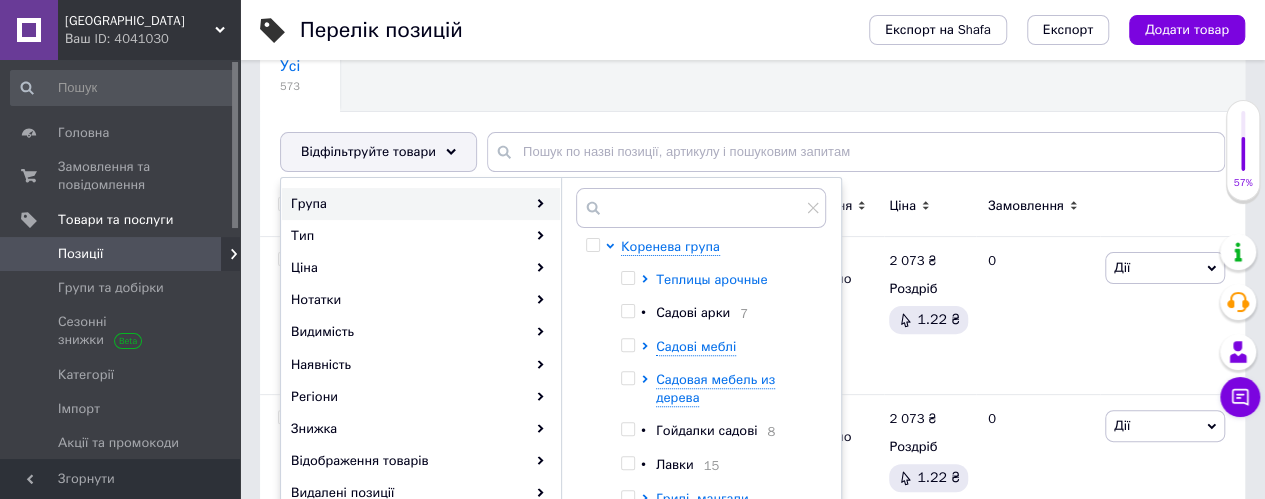click 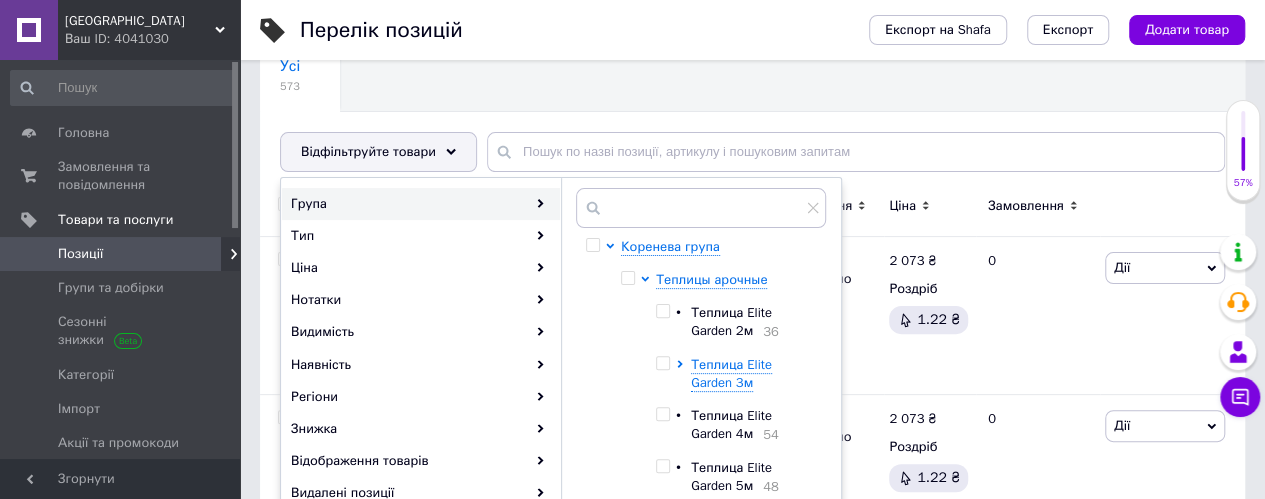 scroll, scrollTop: 333, scrollLeft: 0, axis: vertical 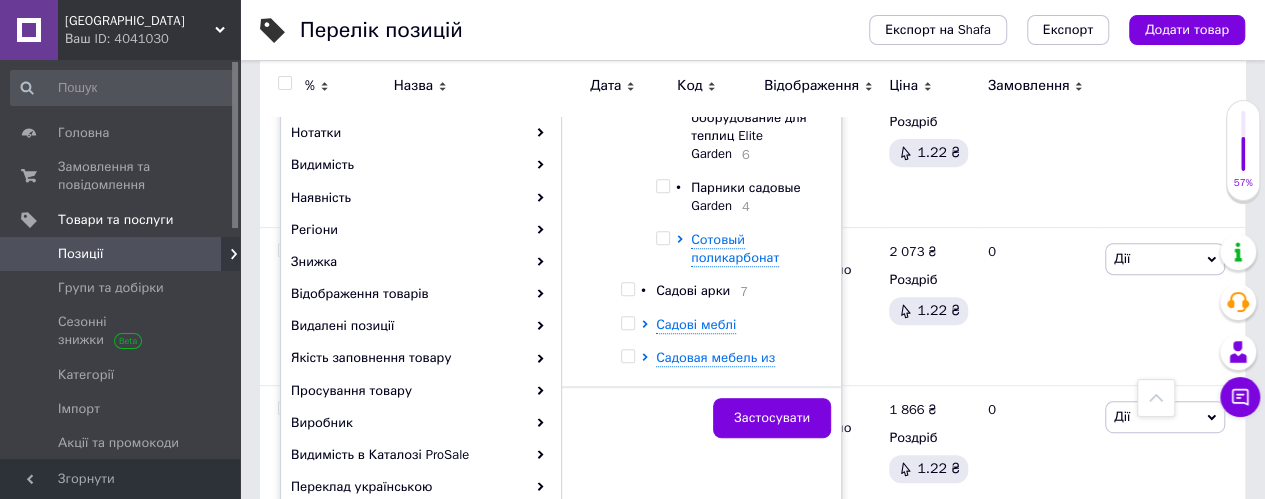 click at bounding box center (683, 249) 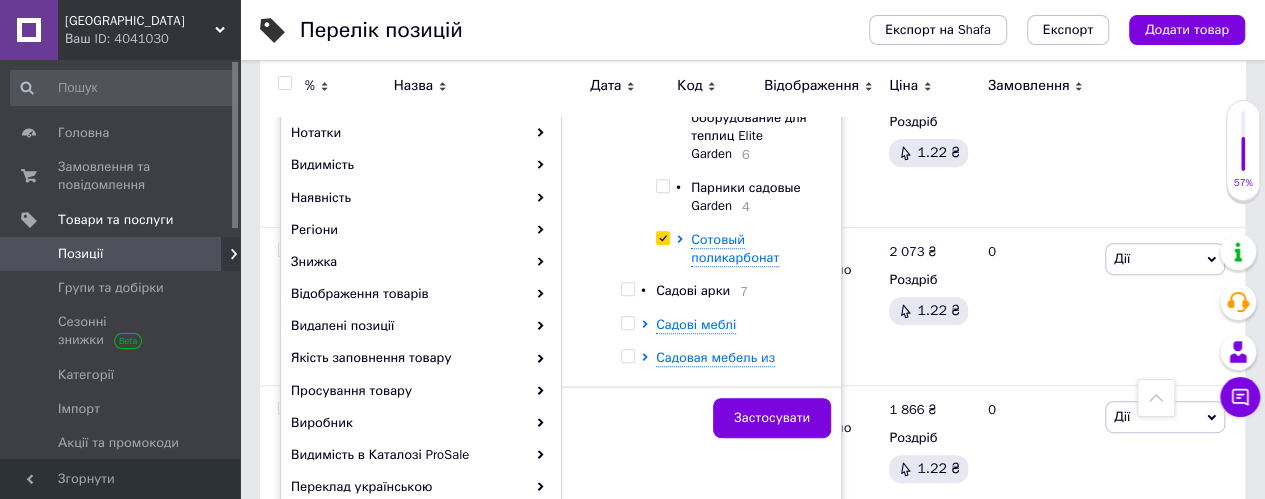 checkbox on "true" 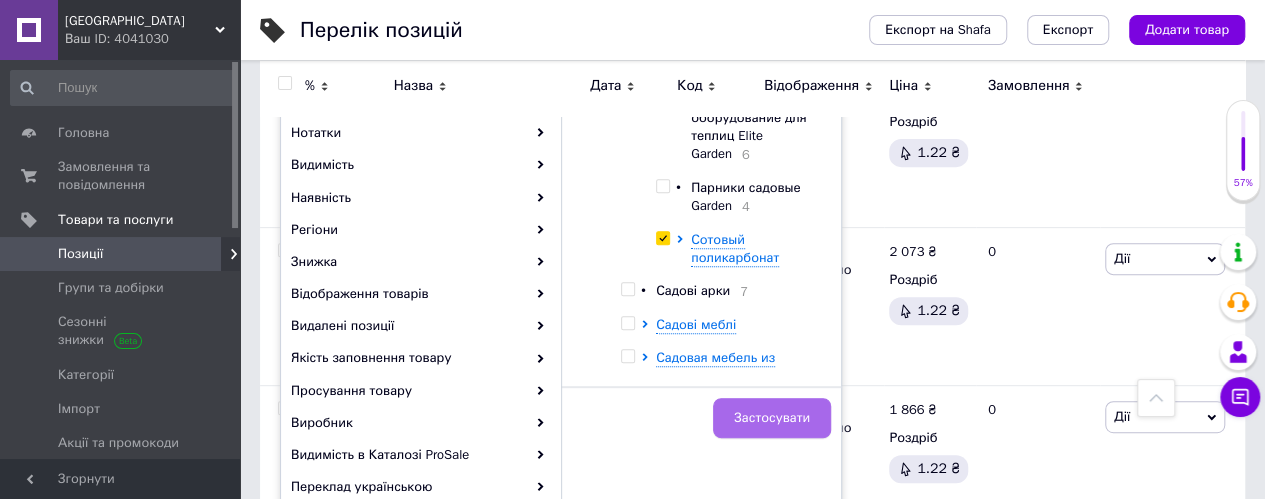 click on "Застосувати" at bounding box center [772, 418] 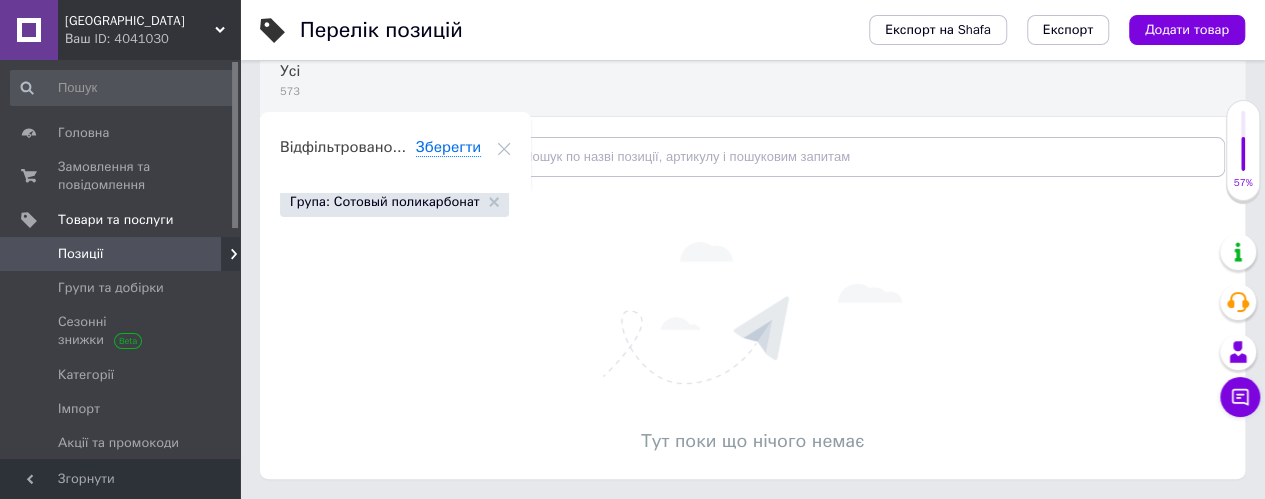 scroll, scrollTop: 159, scrollLeft: 0, axis: vertical 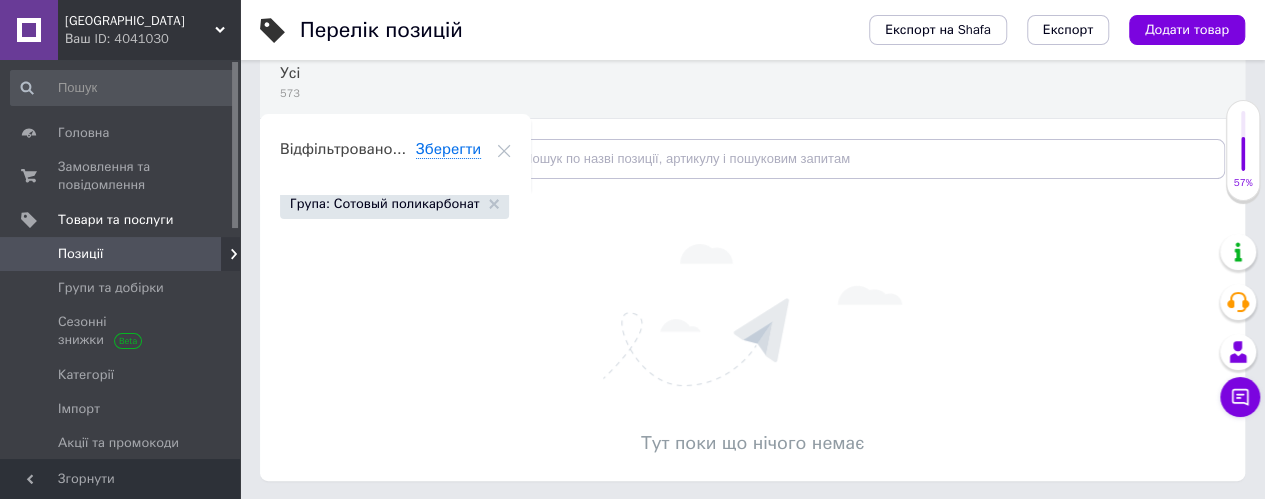 click 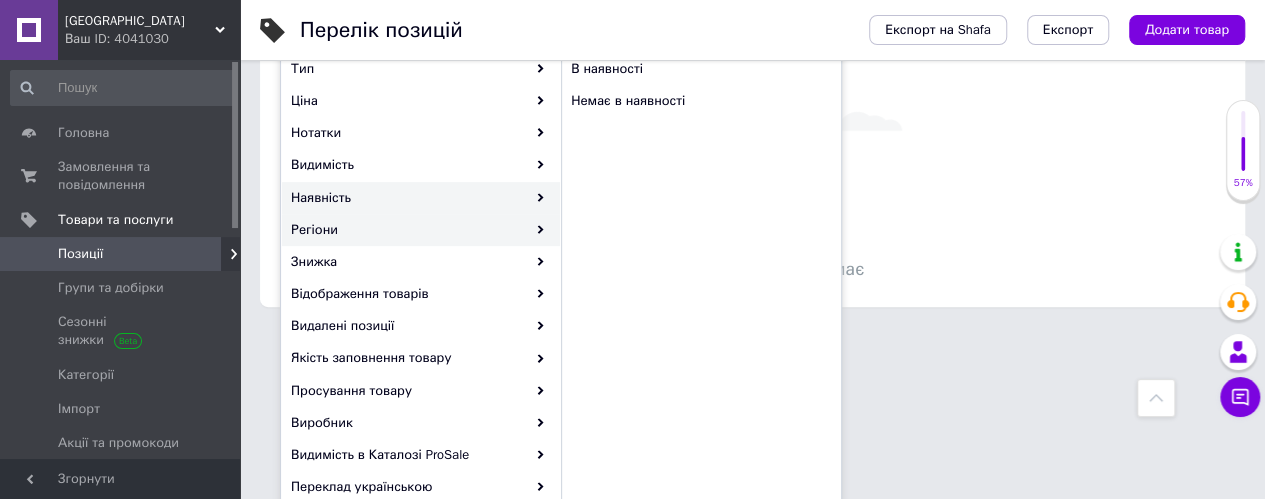 scroll, scrollTop: 166, scrollLeft: 0, axis: vertical 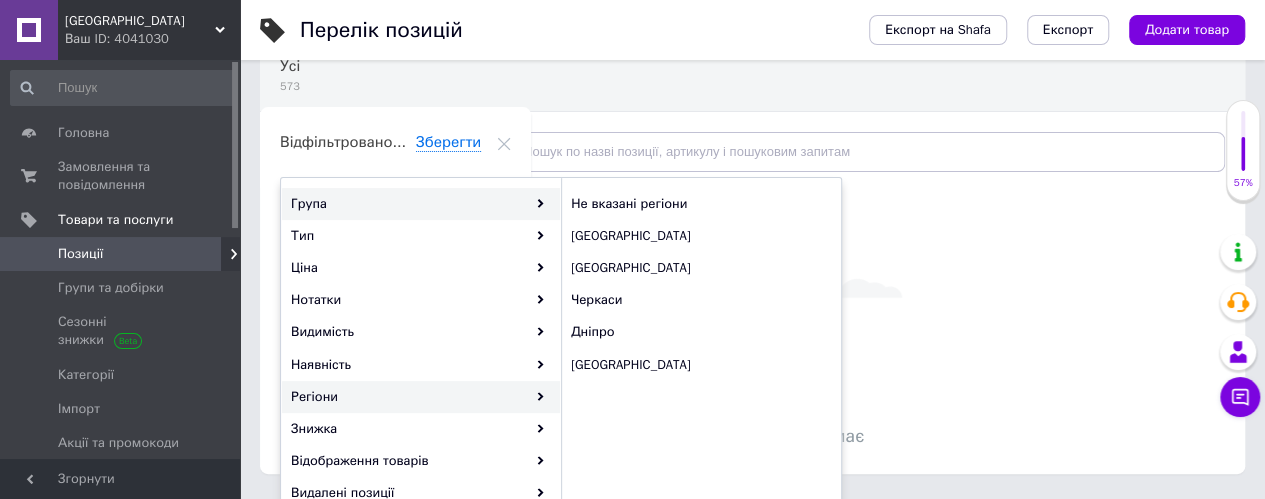 click on "Група" at bounding box center [421, 204] 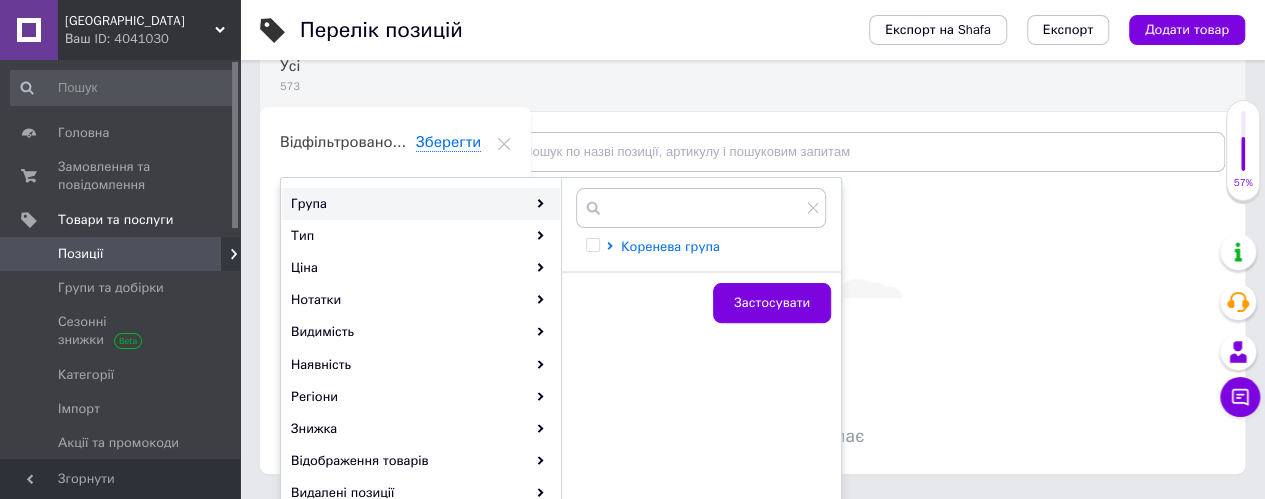 click 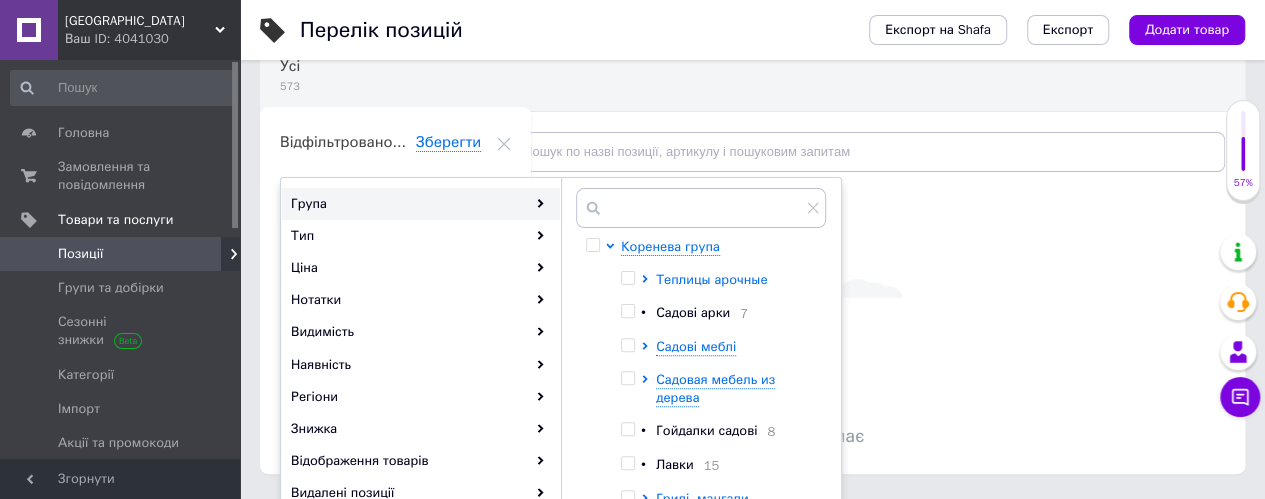 click 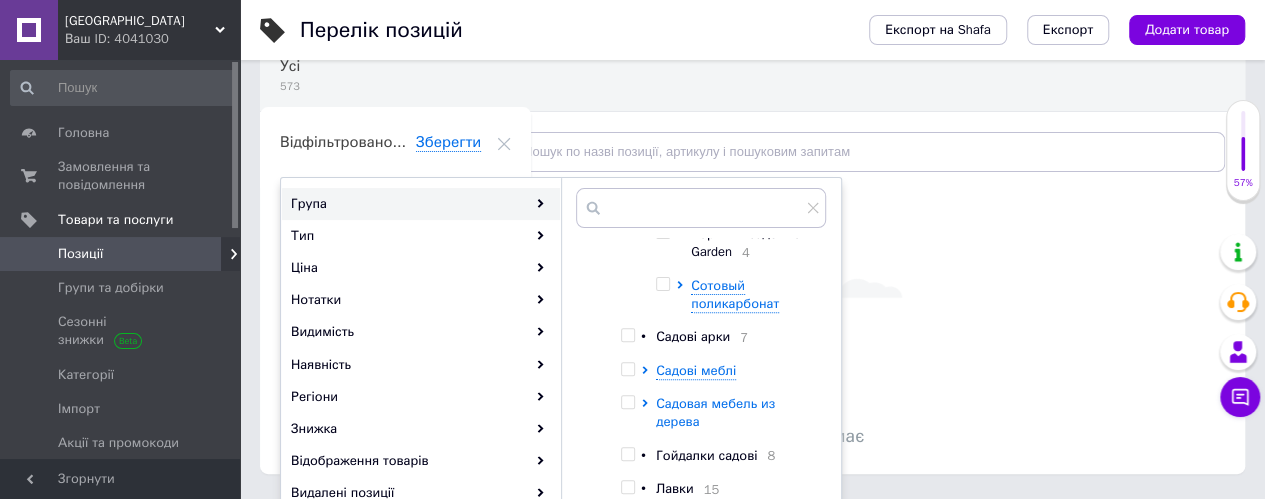 scroll, scrollTop: 666, scrollLeft: 0, axis: vertical 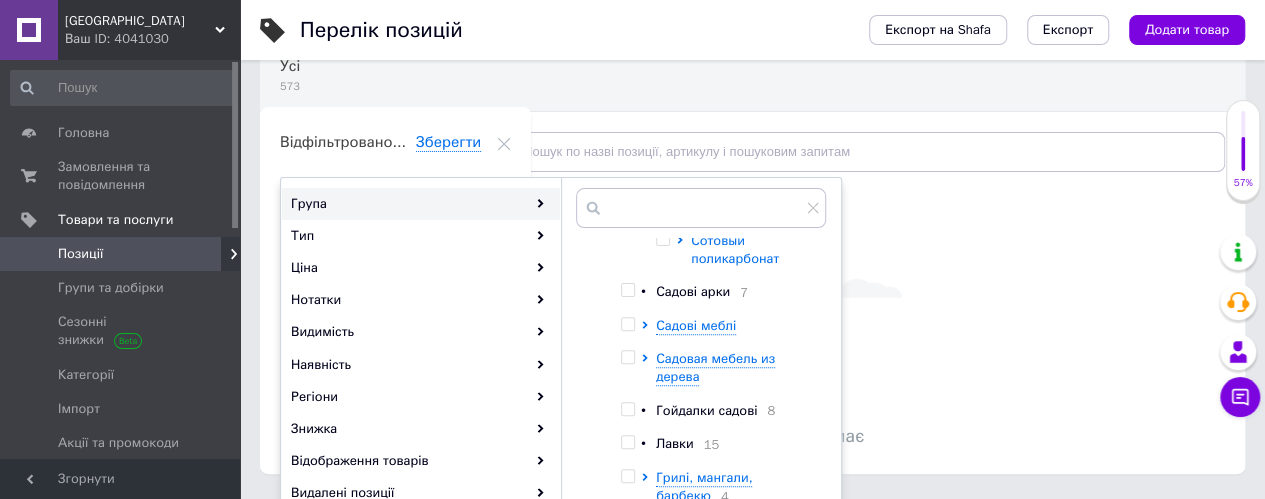 click 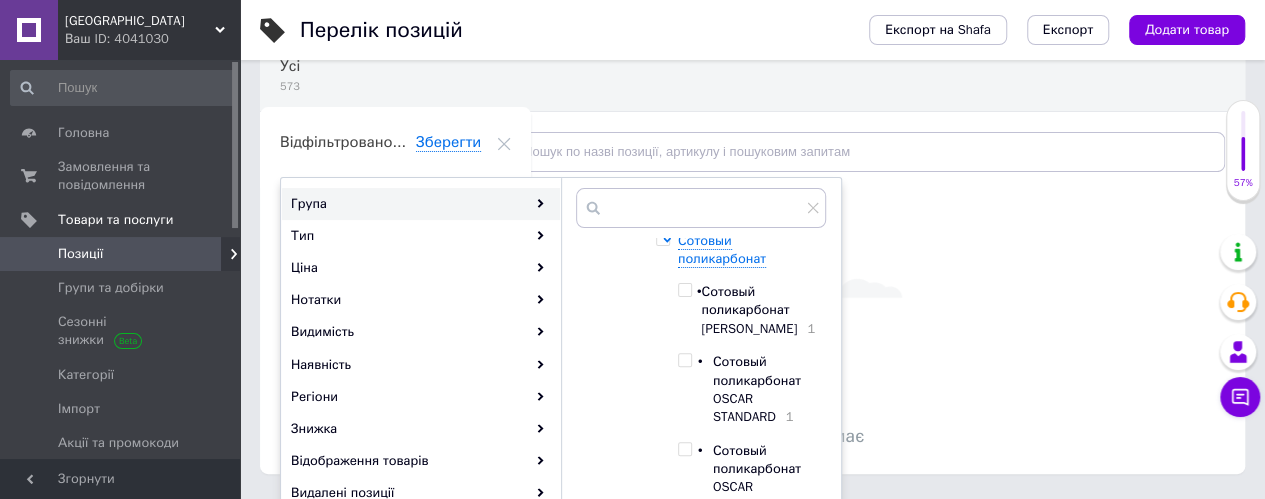 click at bounding box center [684, 290] 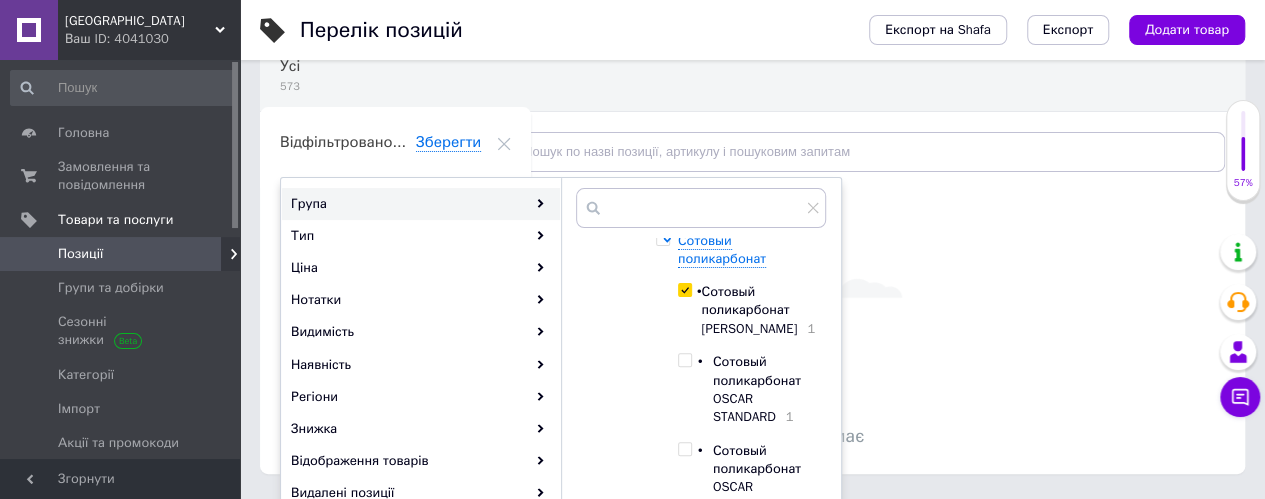 checkbox on "true" 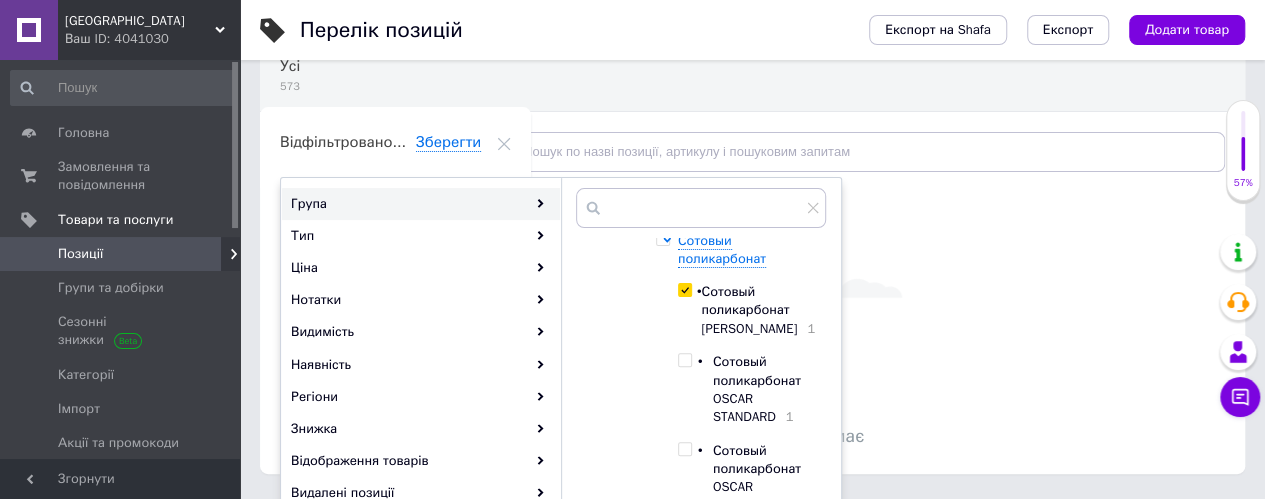 click at bounding box center [684, 360] 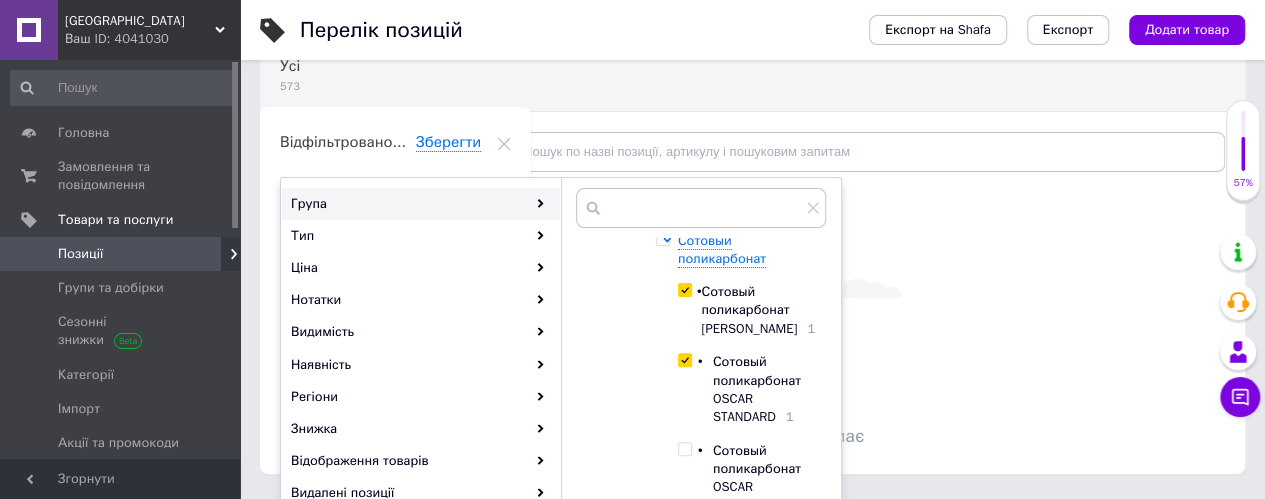 checkbox on "true" 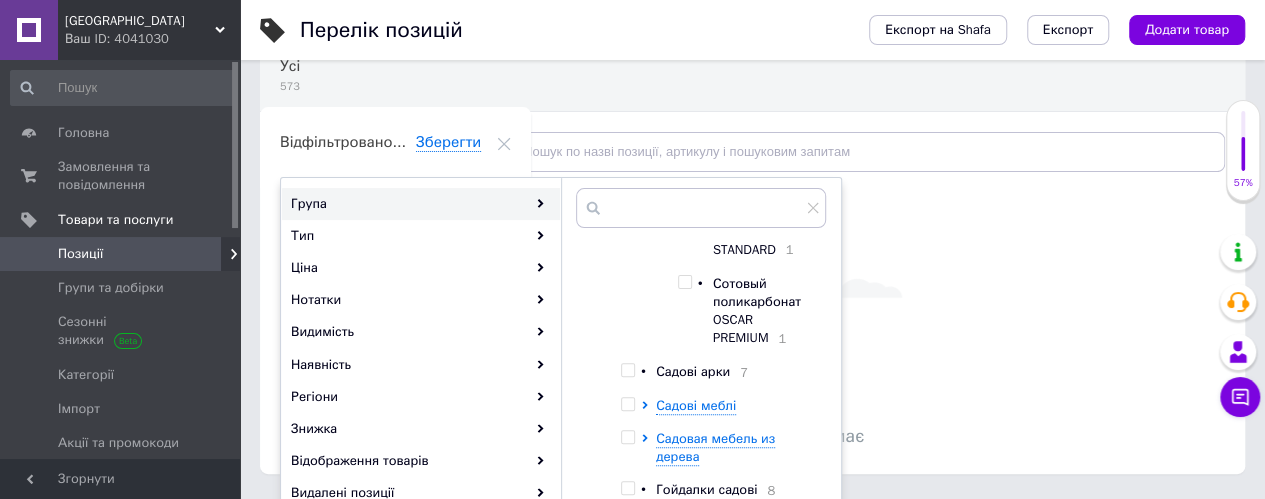 click at bounding box center (684, 282) 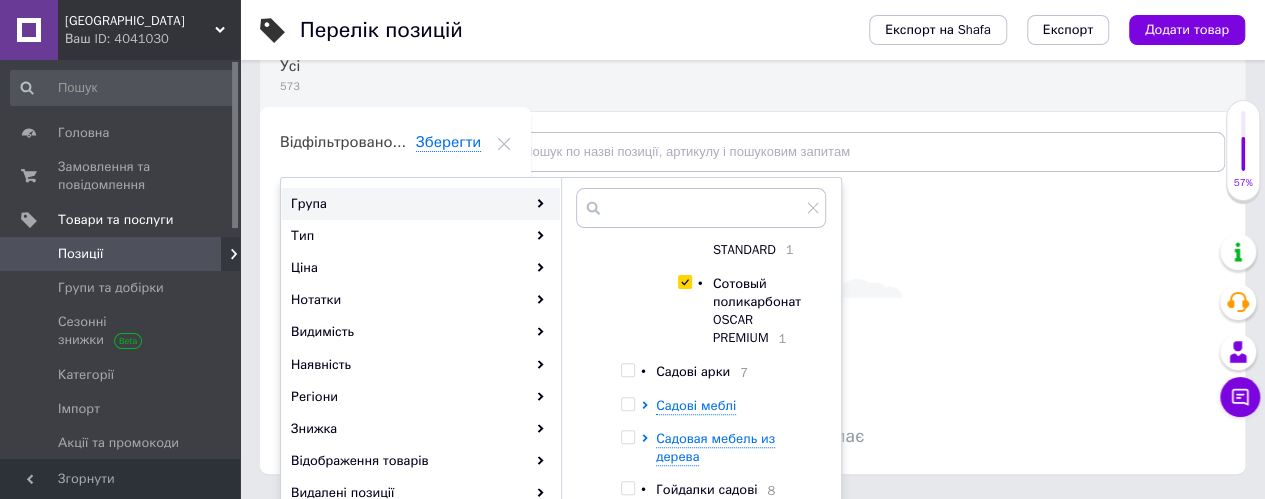 checkbox on "true" 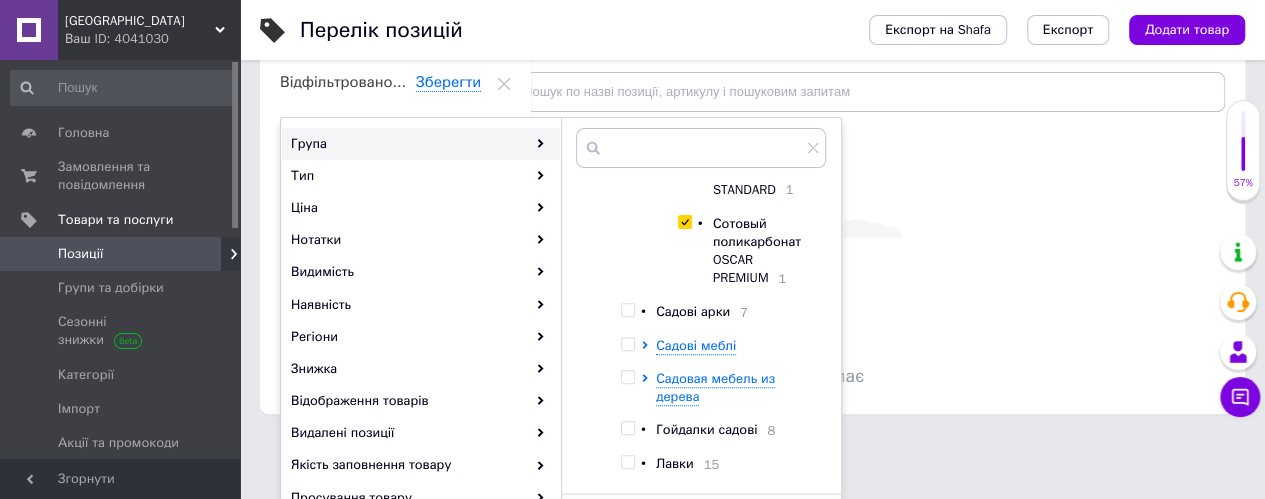 scroll, scrollTop: 410, scrollLeft: 0, axis: vertical 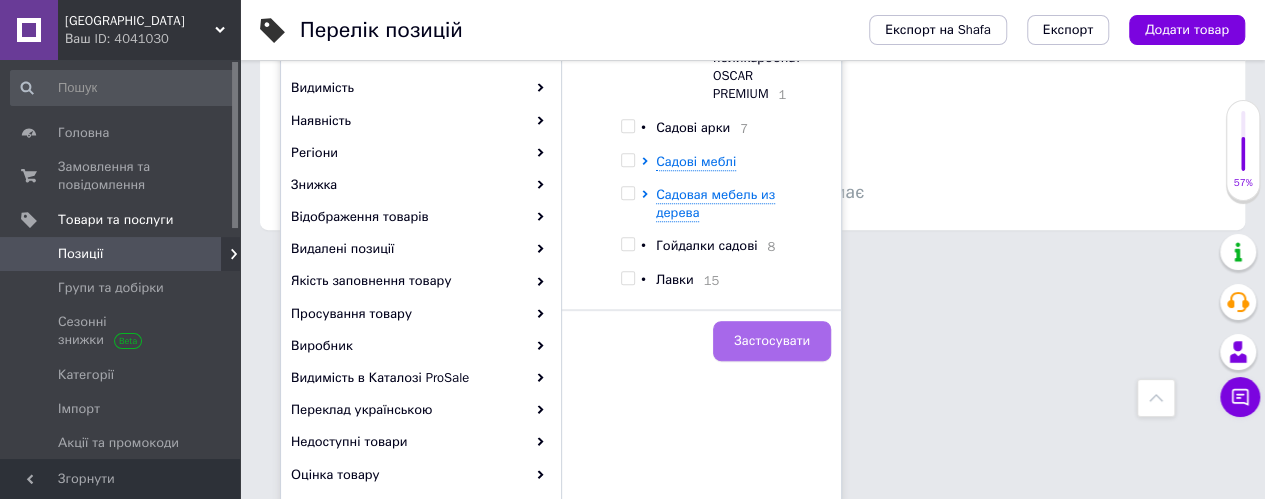 click on "Застосувати" at bounding box center [772, 341] 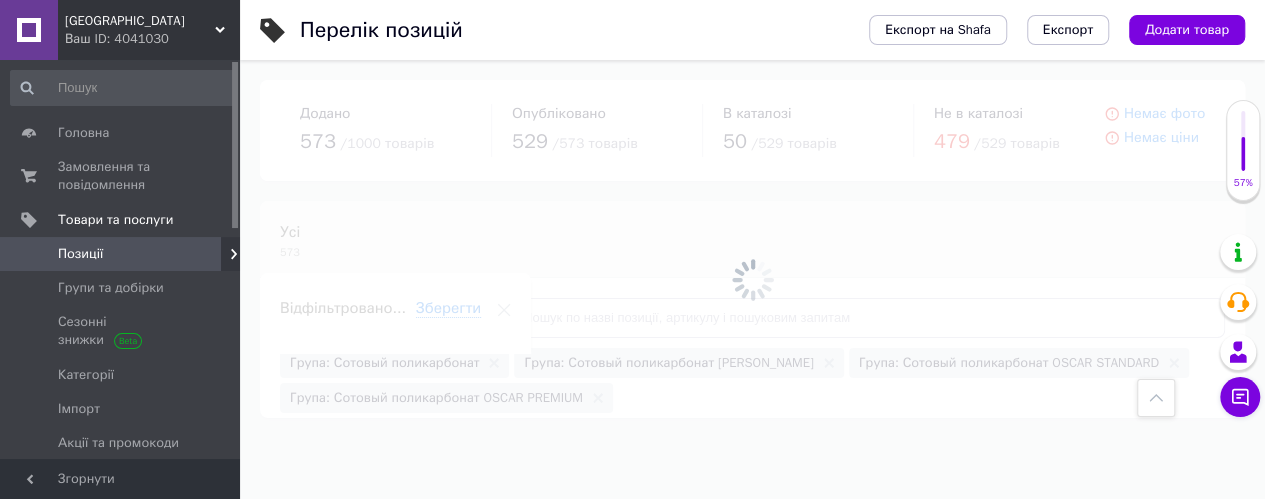 scroll, scrollTop: 0, scrollLeft: 0, axis: both 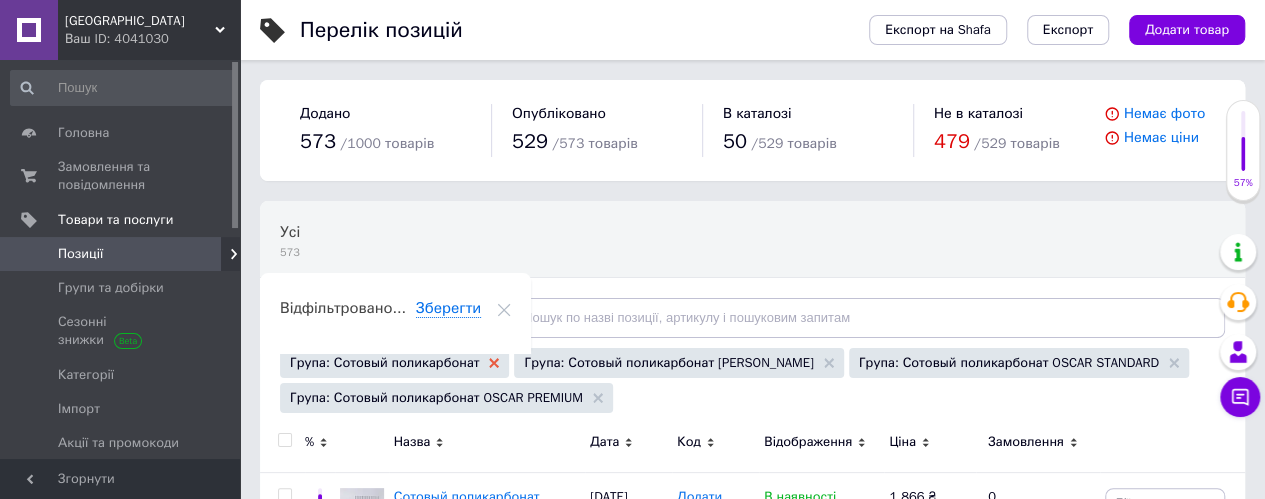 click 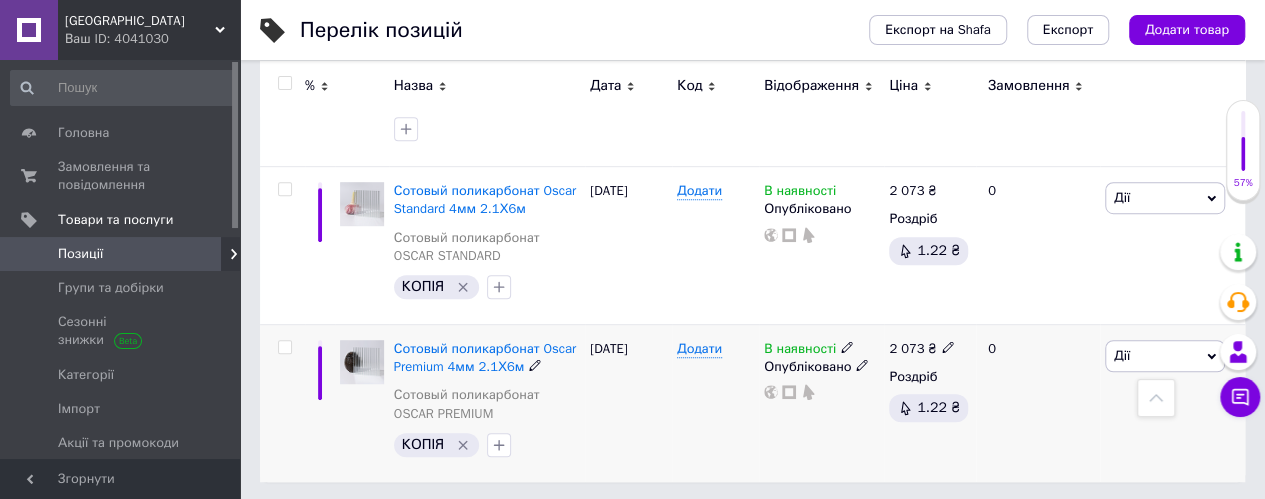 scroll, scrollTop: 298, scrollLeft: 0, axis: vertical 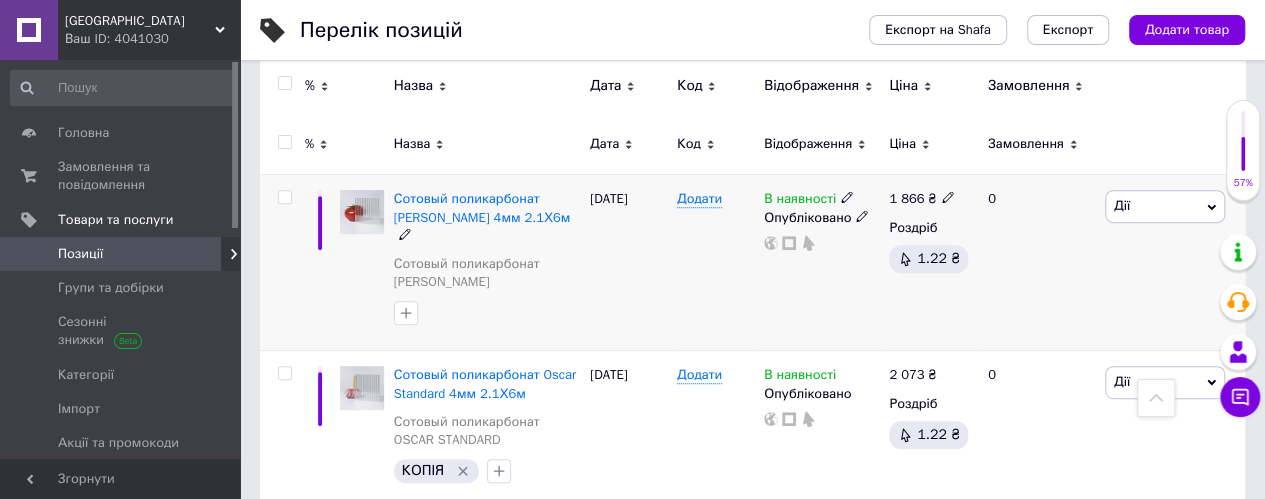 click 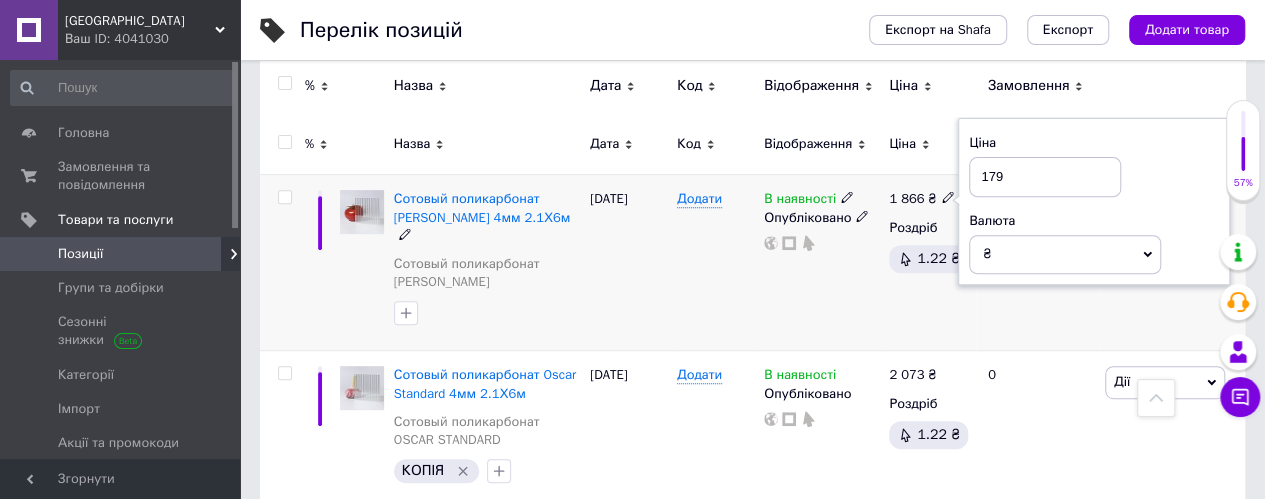 type on "1791" 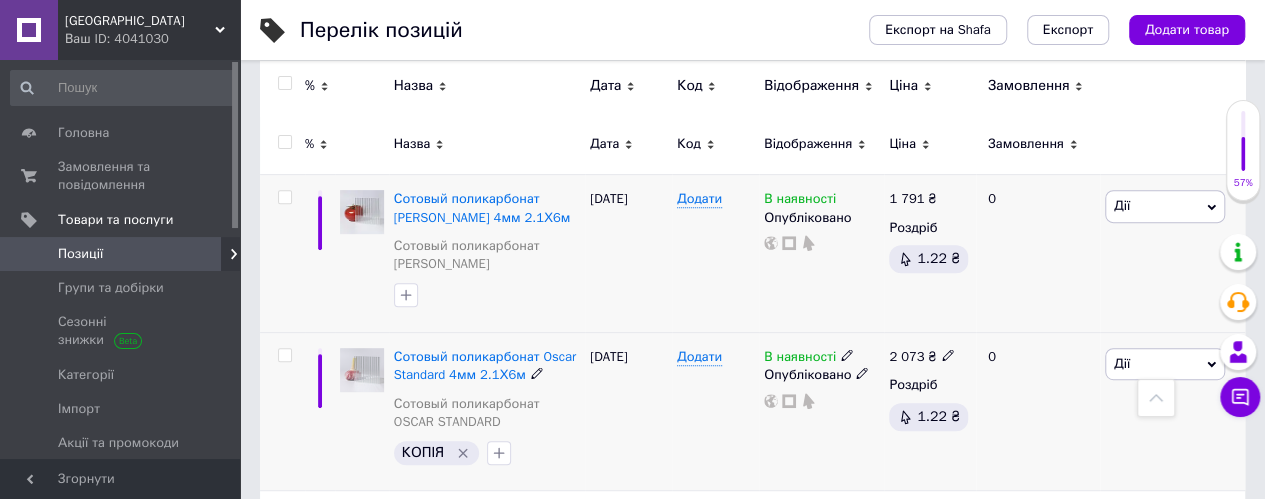 click 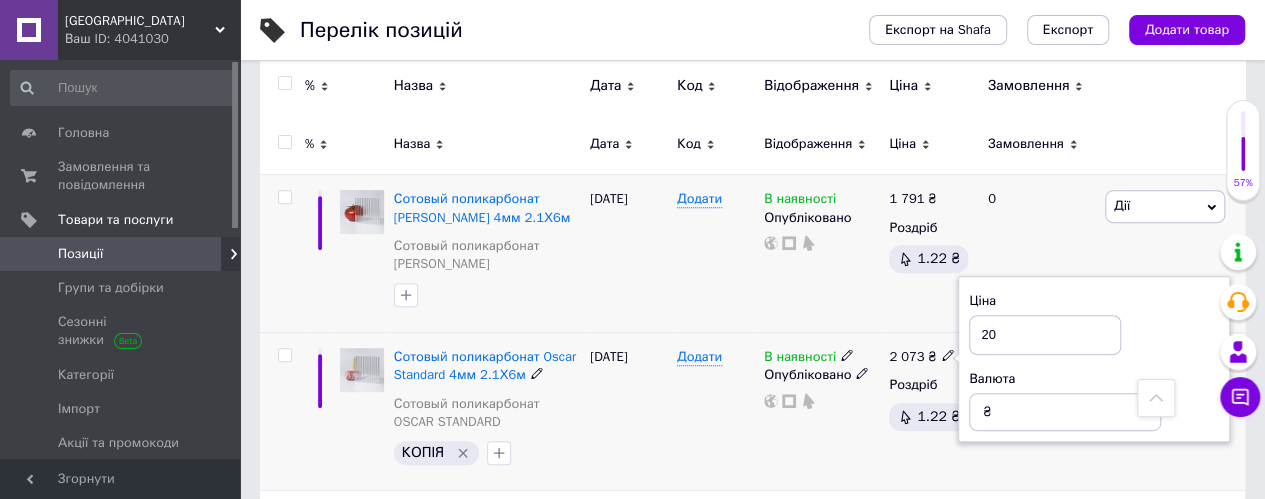 type on "2" 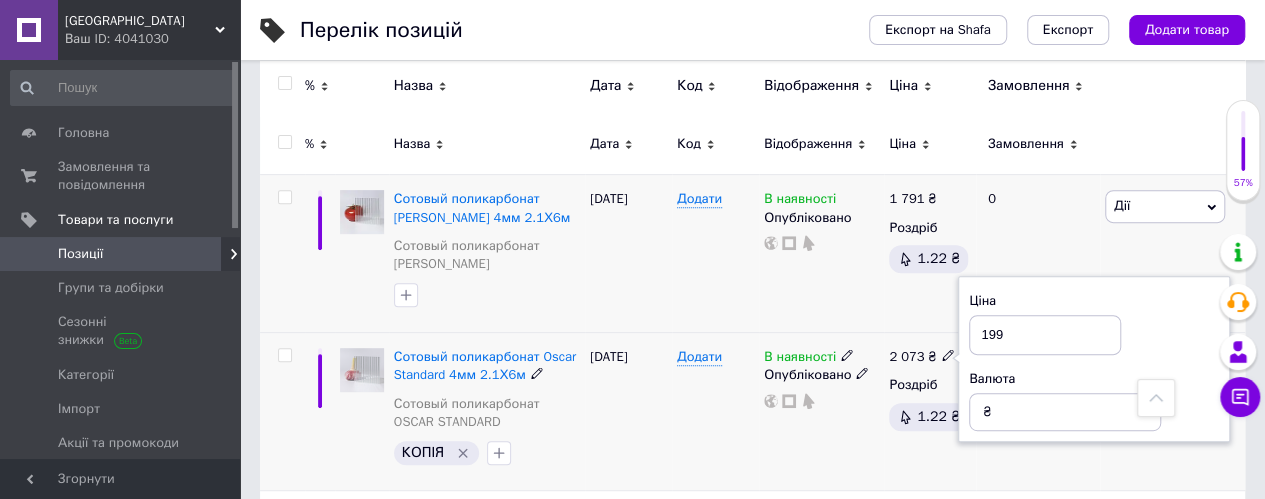 type on "1990" 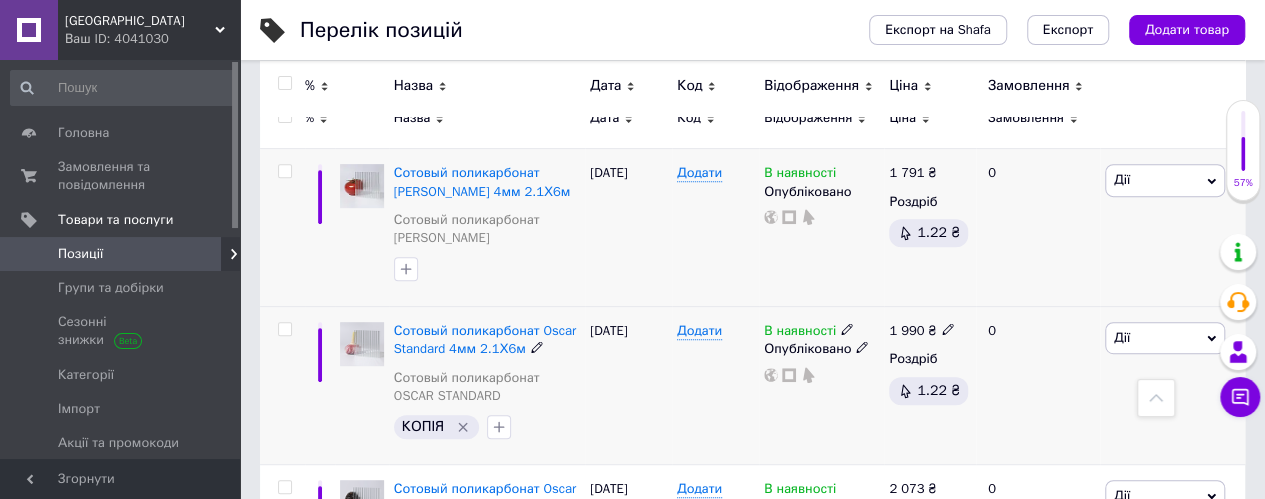 scroll, scrollTop: 298, scrollLeft: 0, axis: vertical 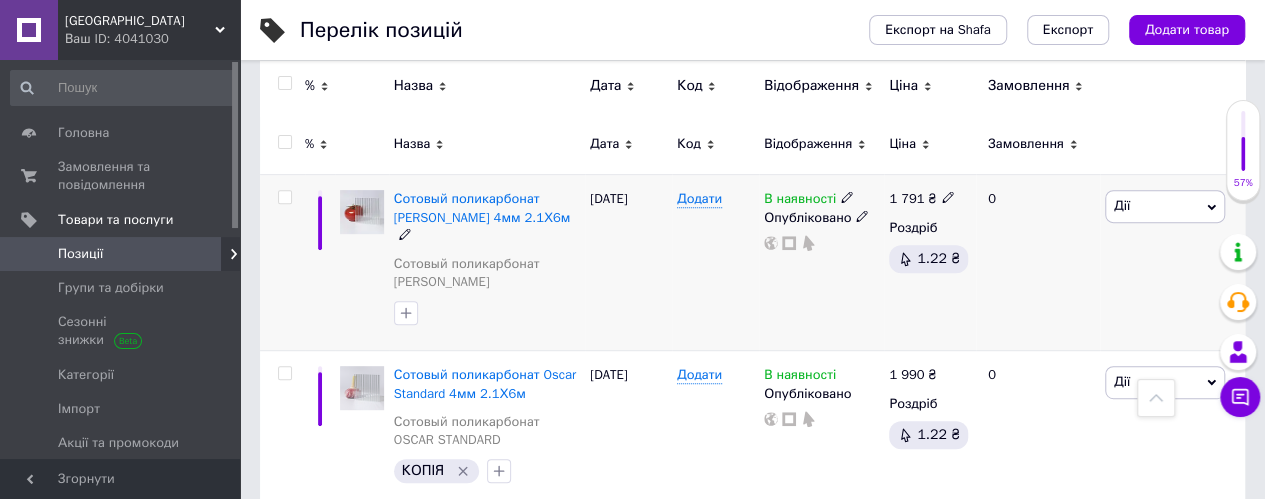 click 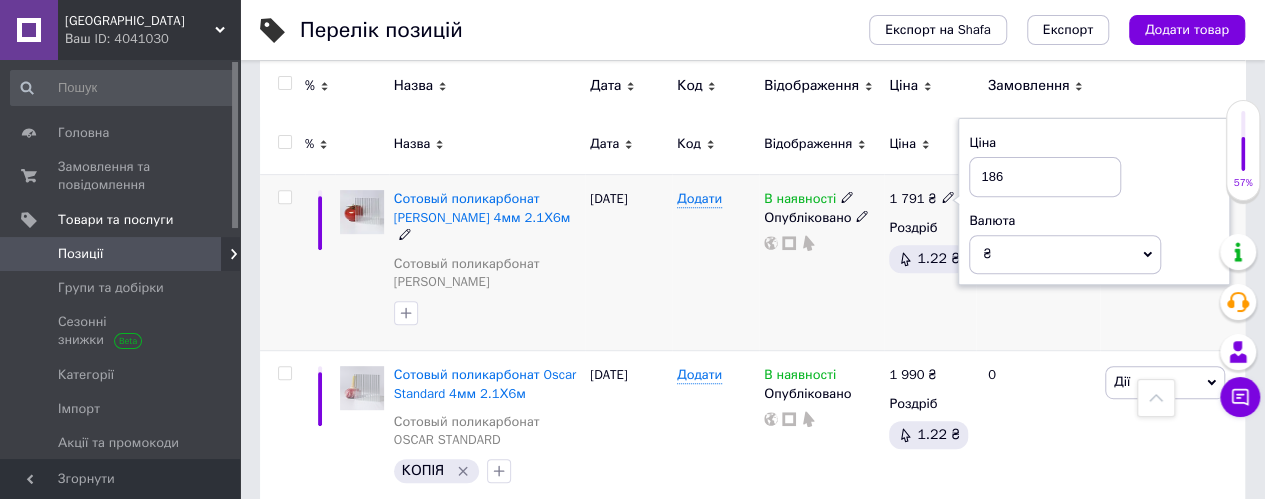 type on "1866" 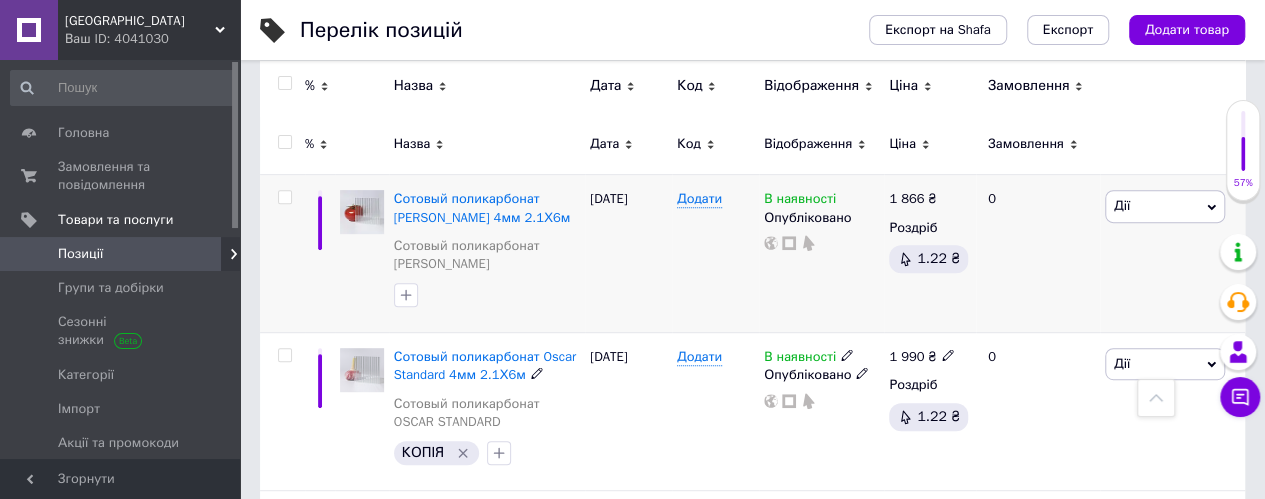 click 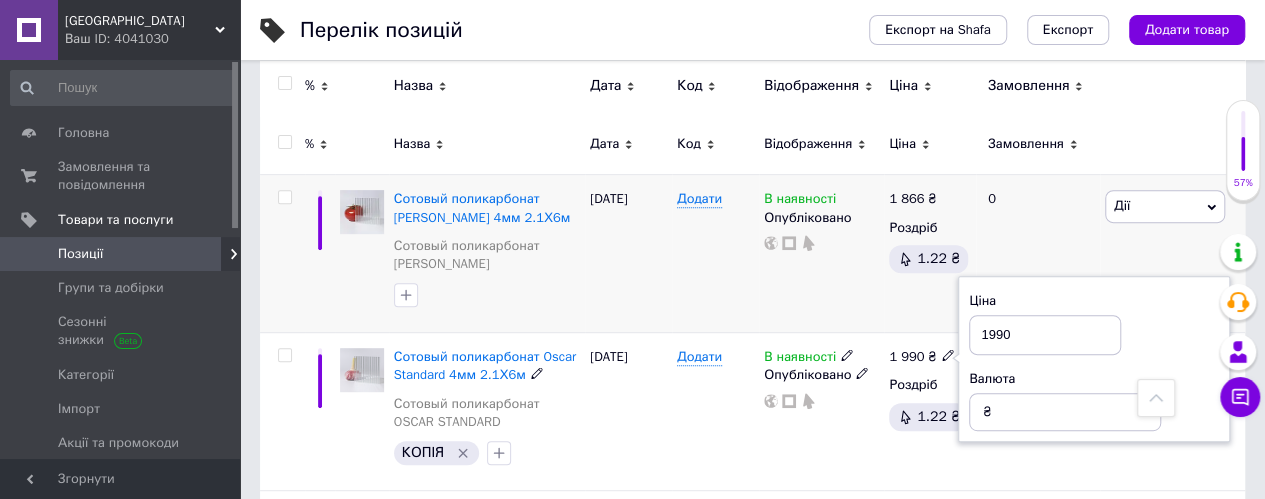 drag, startPoint x: 1012, startPoint y: 334, endPoint x: 962, endPoint y: 333, distance: 50.01 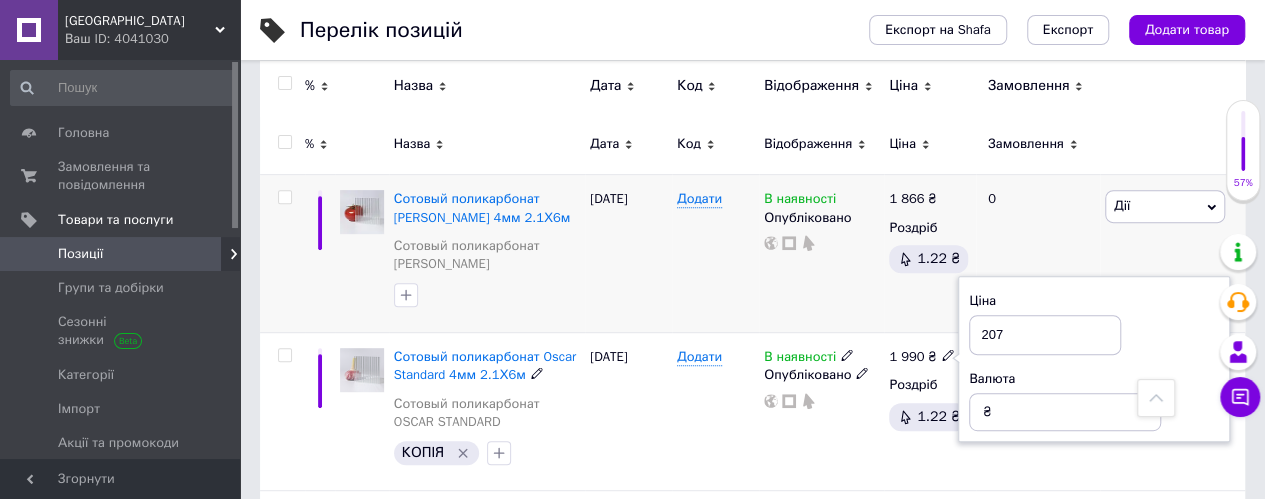 type on "2073" 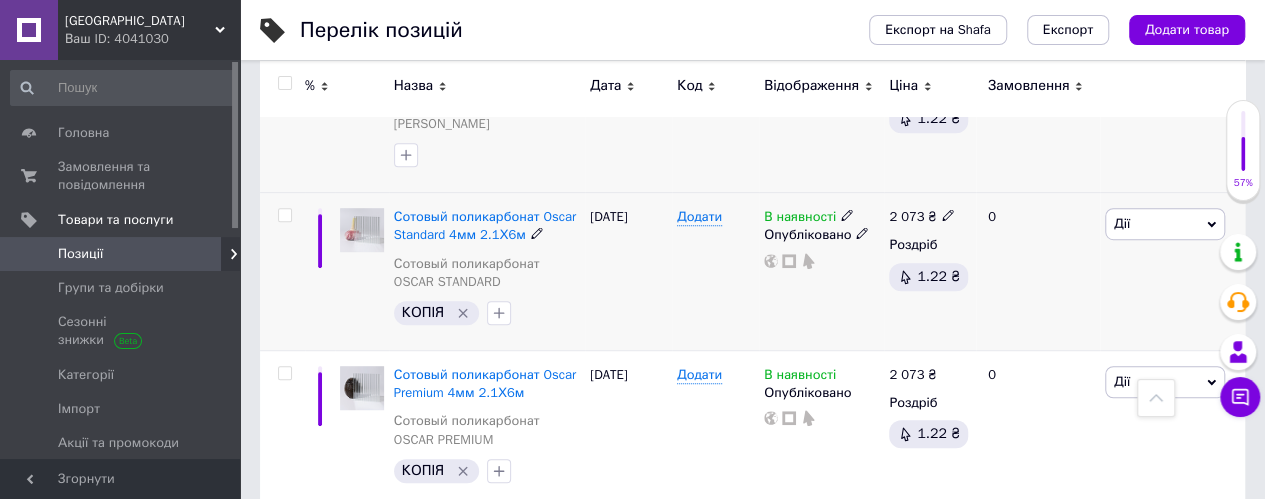 scroll, scrollTop: 464, scrollLeft: 0, axis: vertical 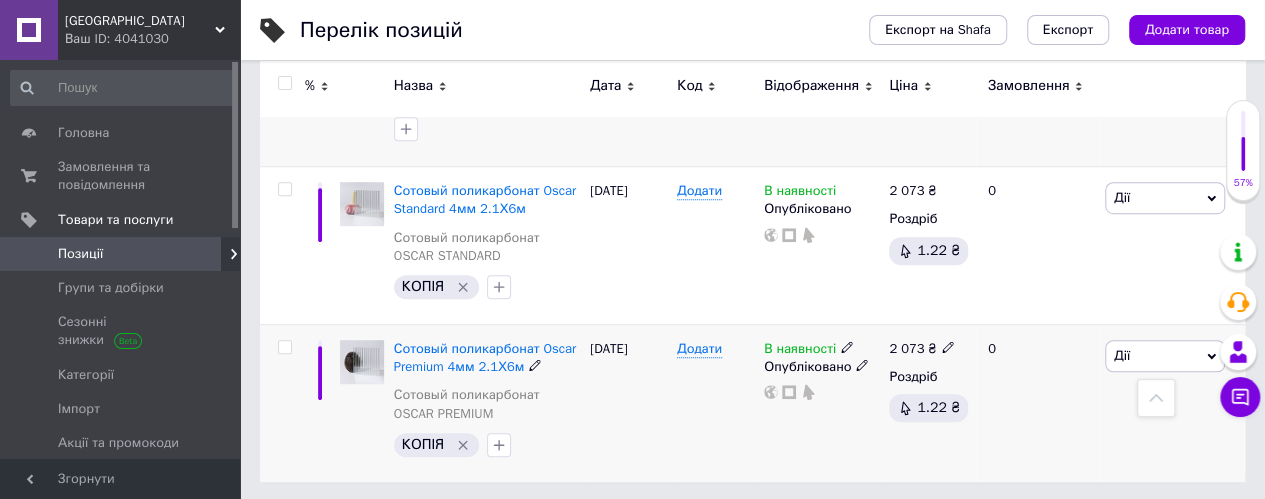 click 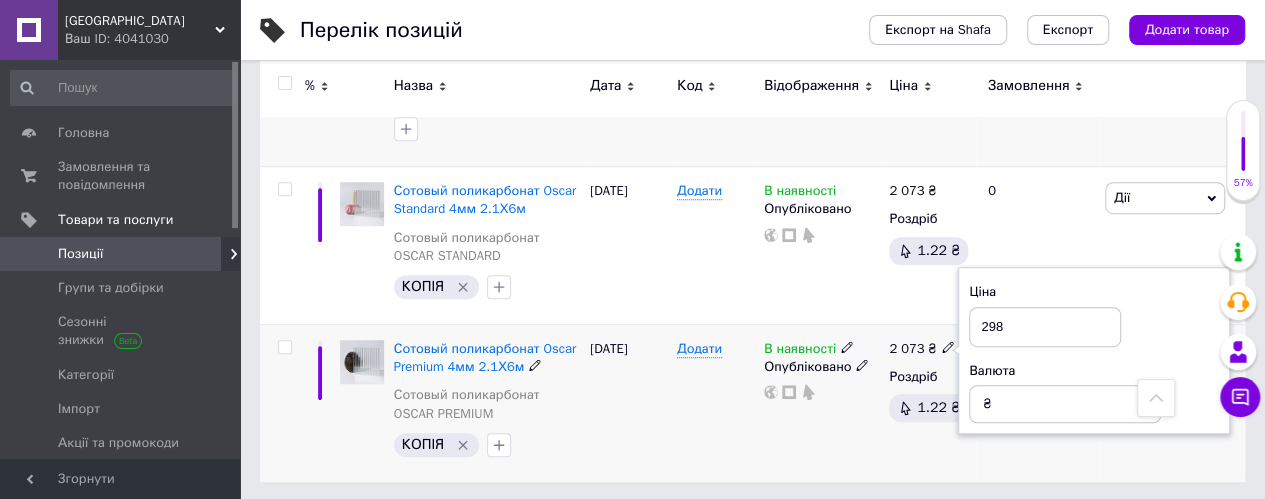 type on "2986" 